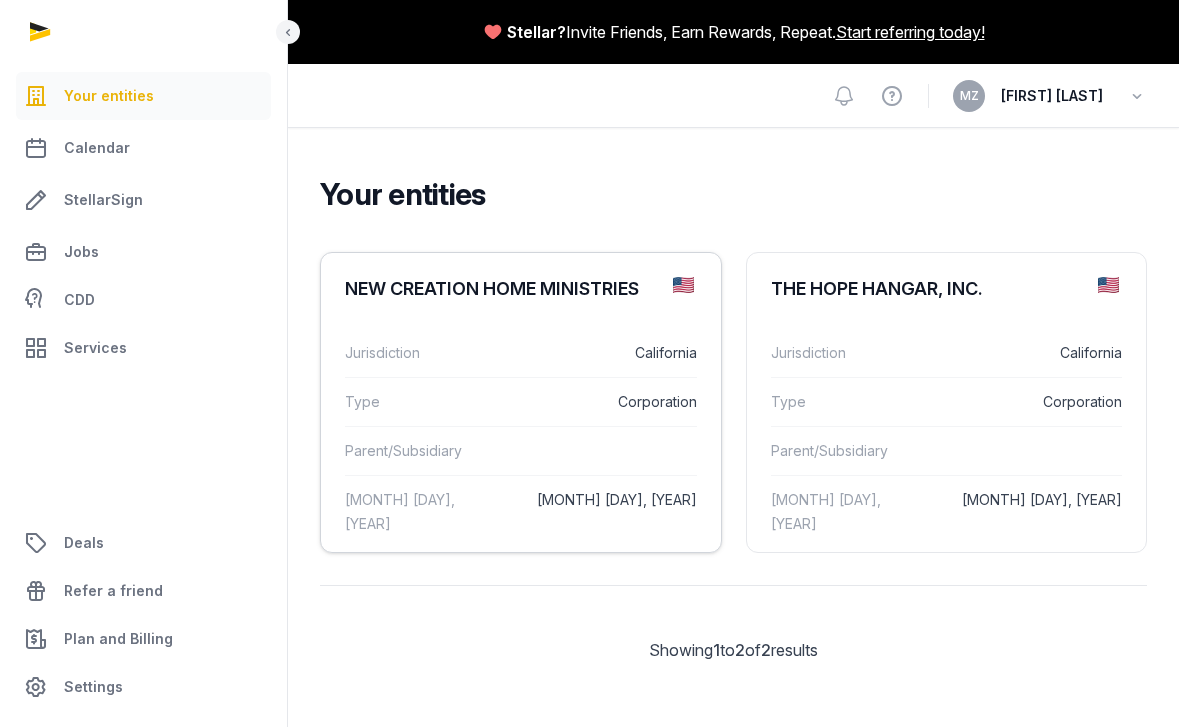 scroll, scrollTop: 0, scrollLeft: 0, axis: both 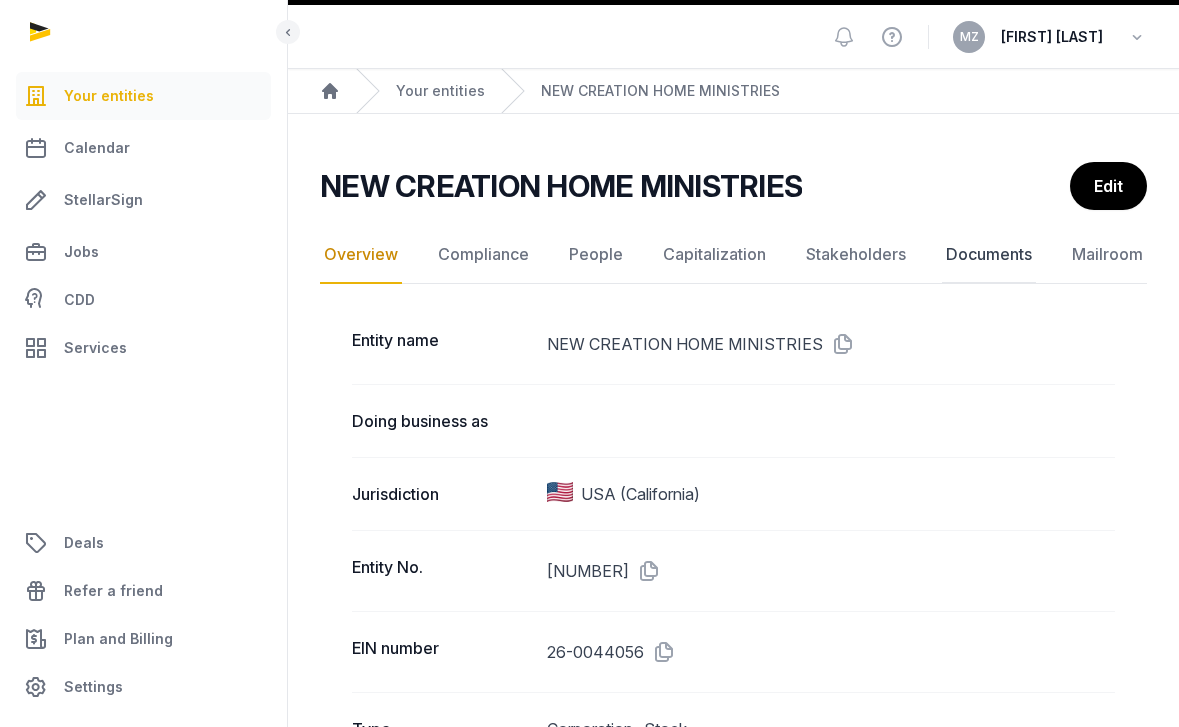 click on "Documents" 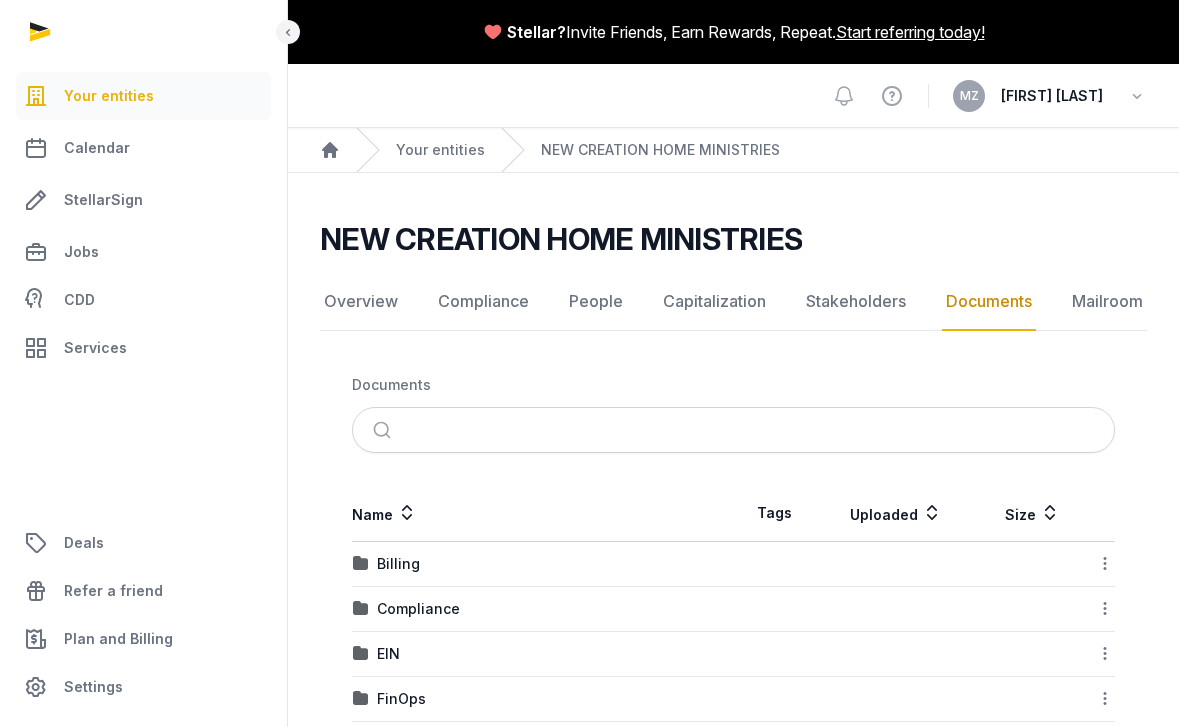 scroll, scrollTop: 169, scrollLeft: 0, axis: vertical 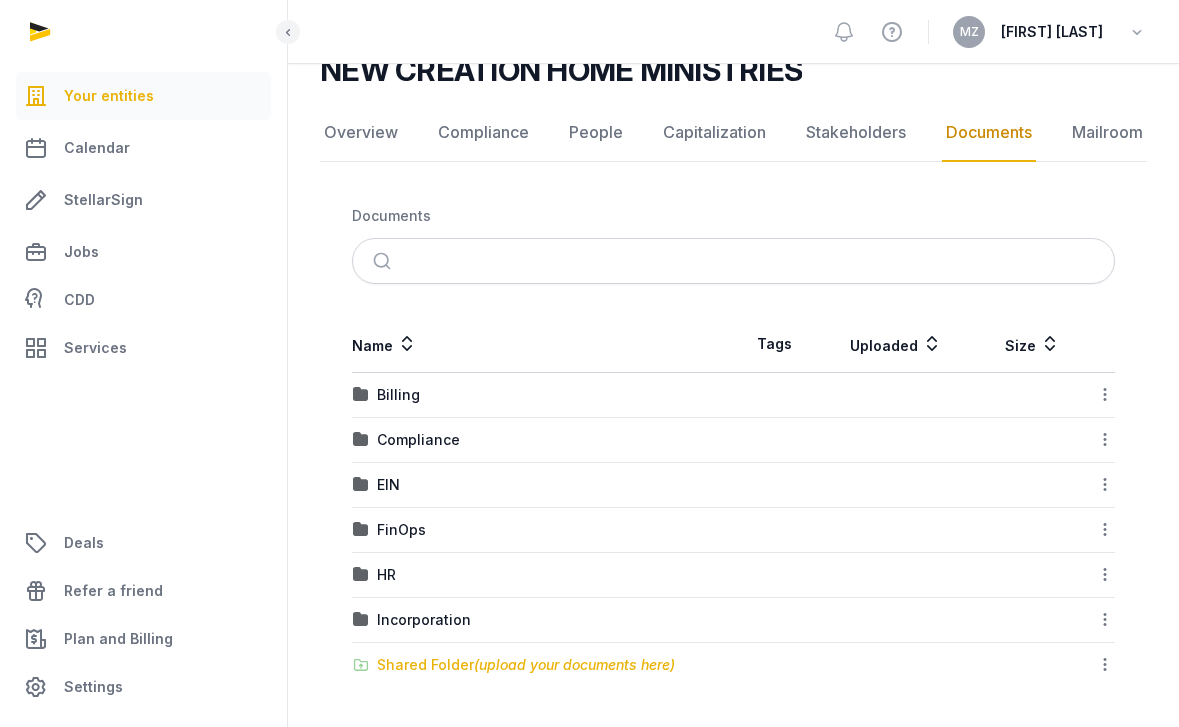 click on "(upload your documents here)" at bounding box center (574, 664) 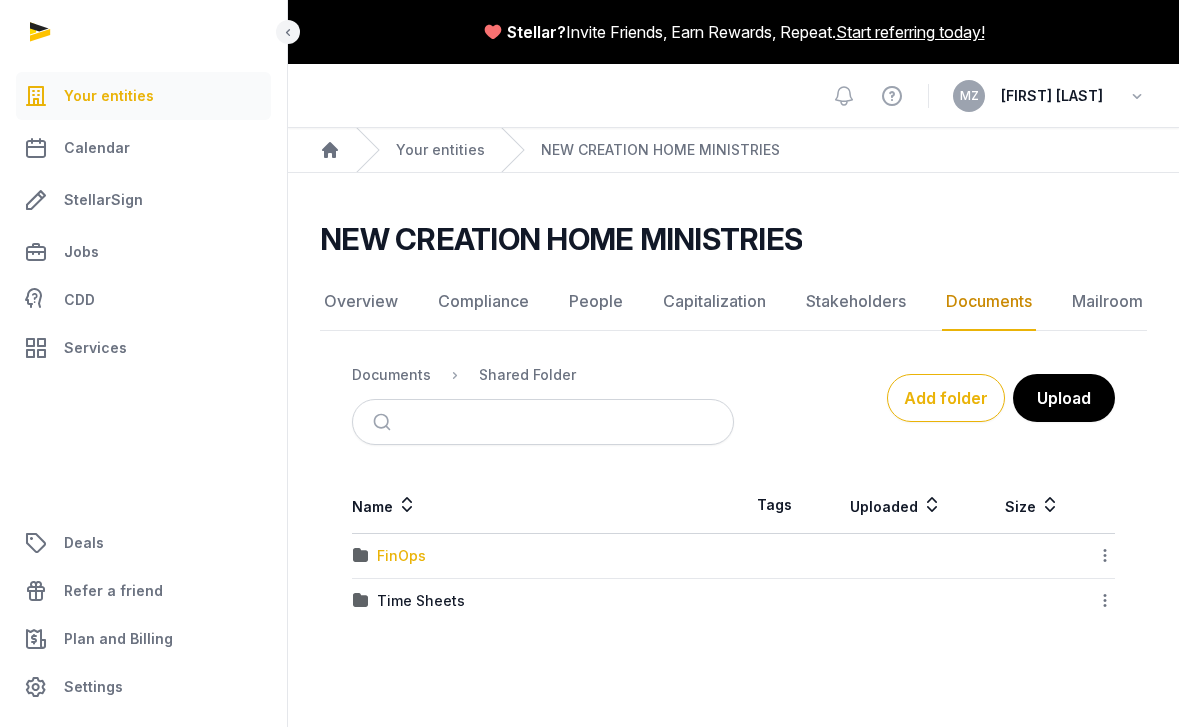 click on "FinOps" at bounding box center (401, 556) 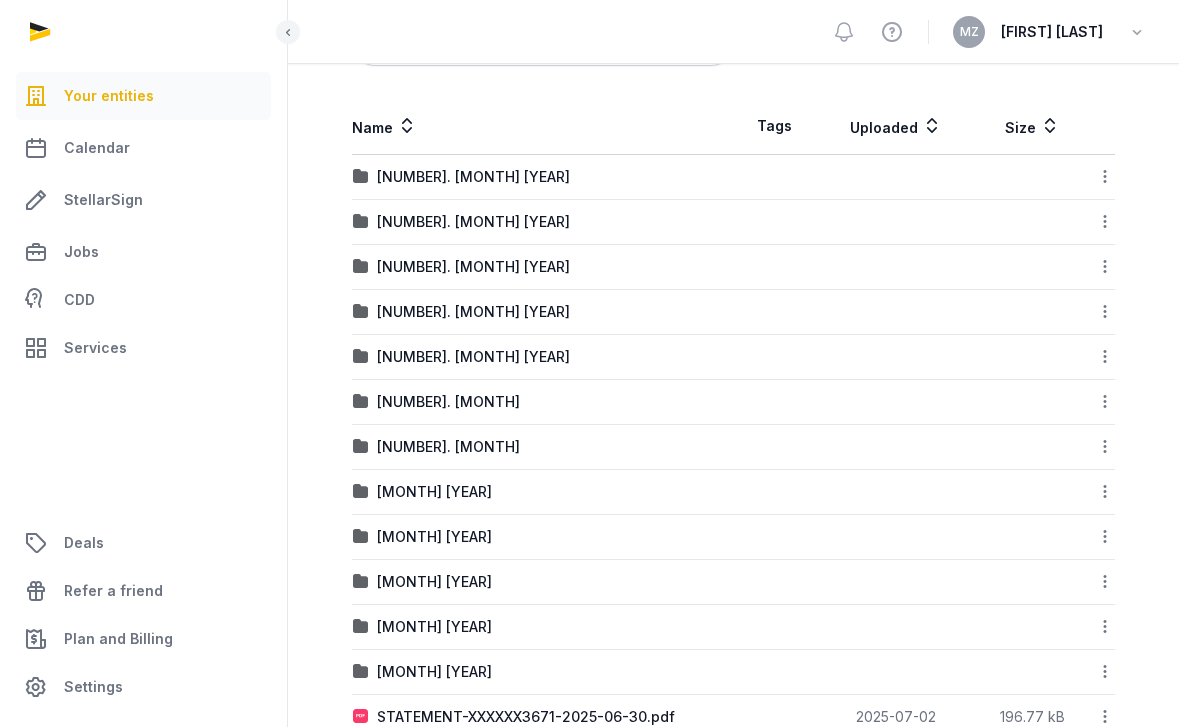 scroll, scrollTop: 250, scrollLeft: 0, axis: vertical 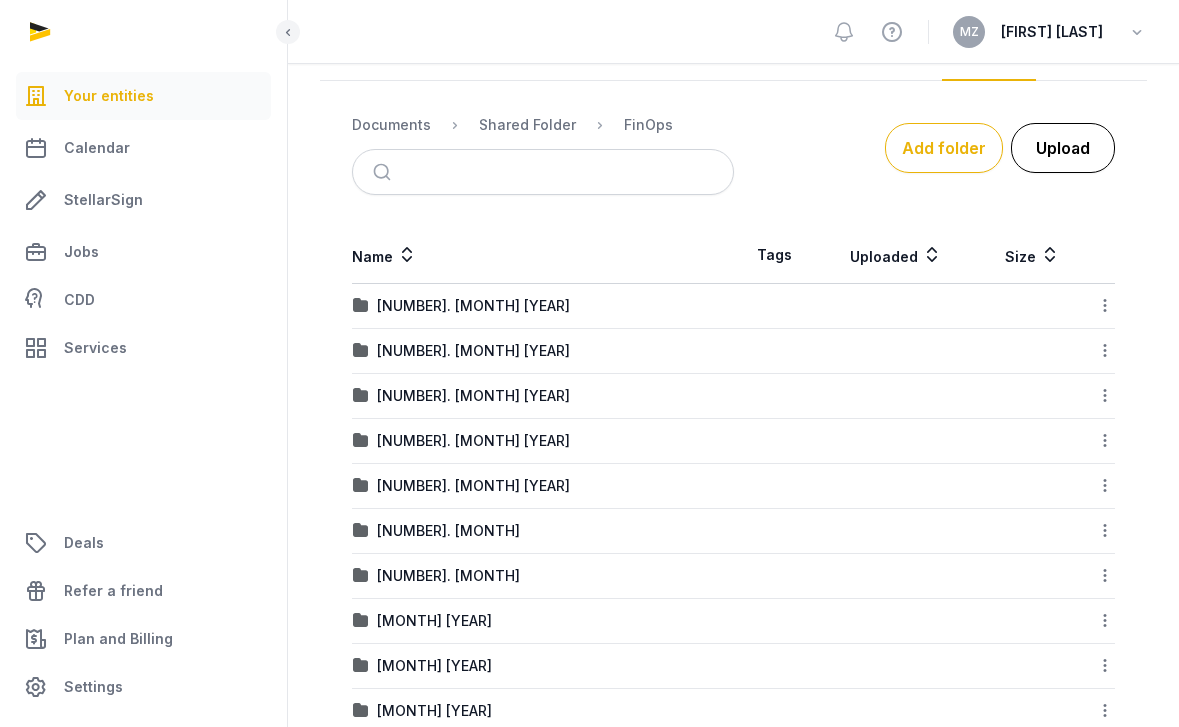 click on "Upload" at bounding box center [1063, 148] 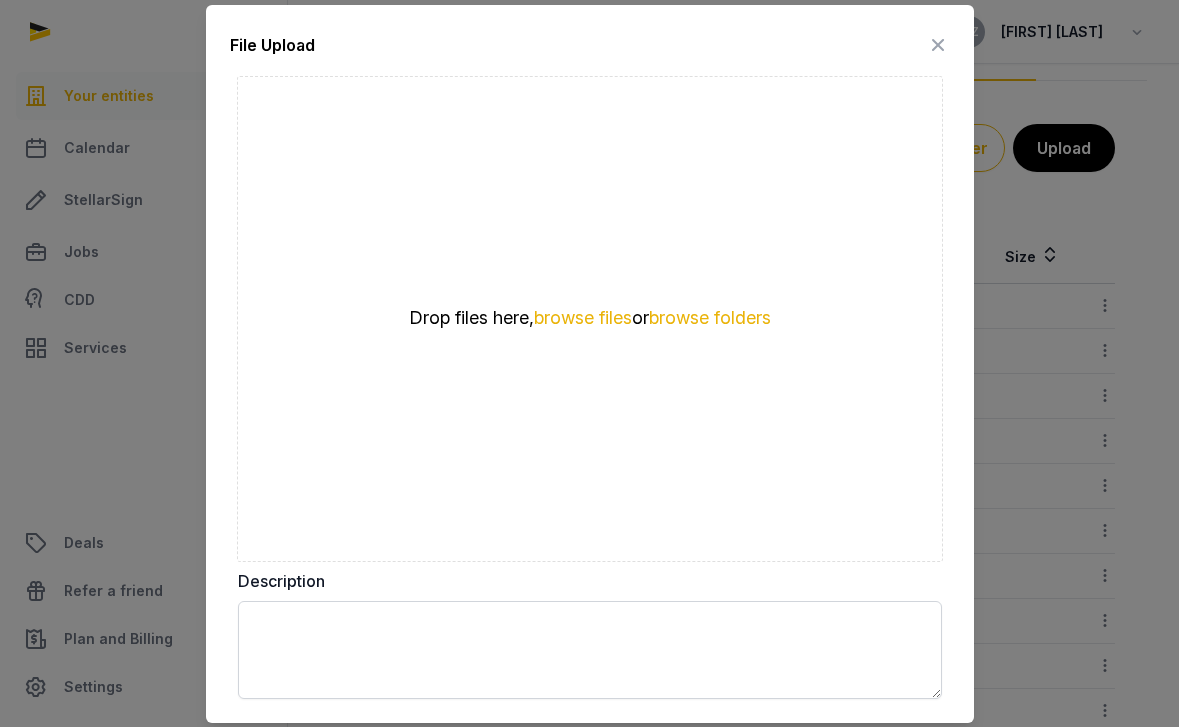 click at bounding box center (938, 45) 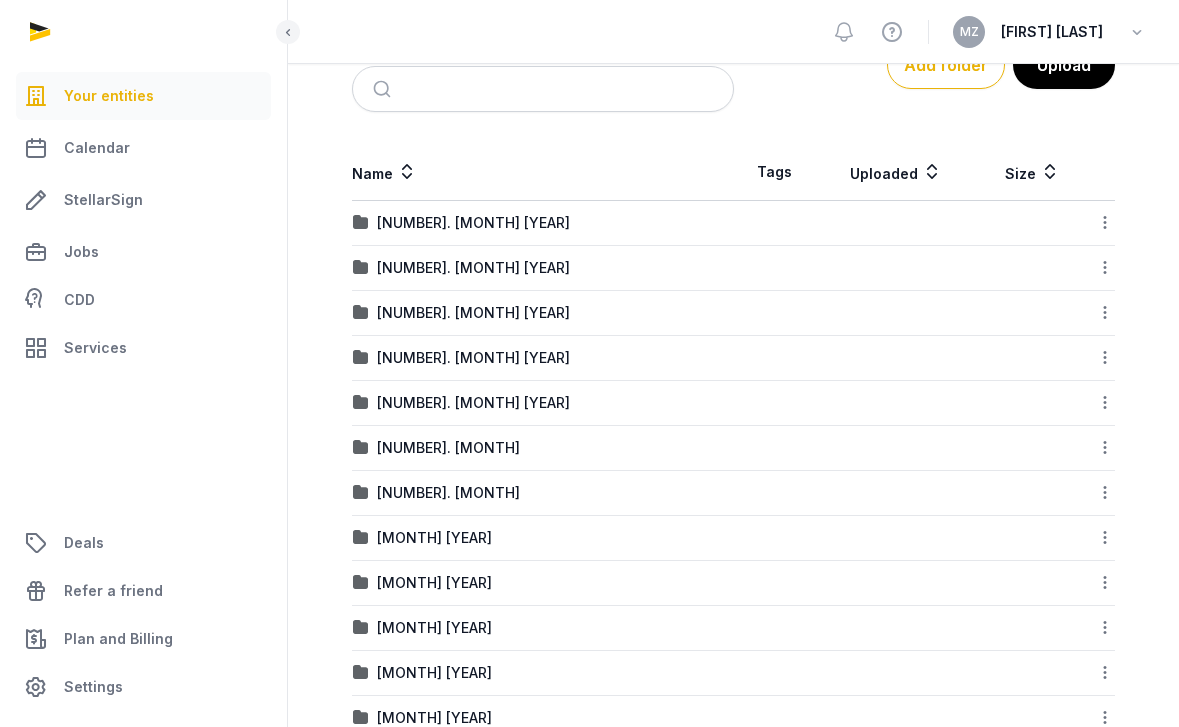 scroll, scrollTop: 260, scrollLeft: 0, axis: vertical 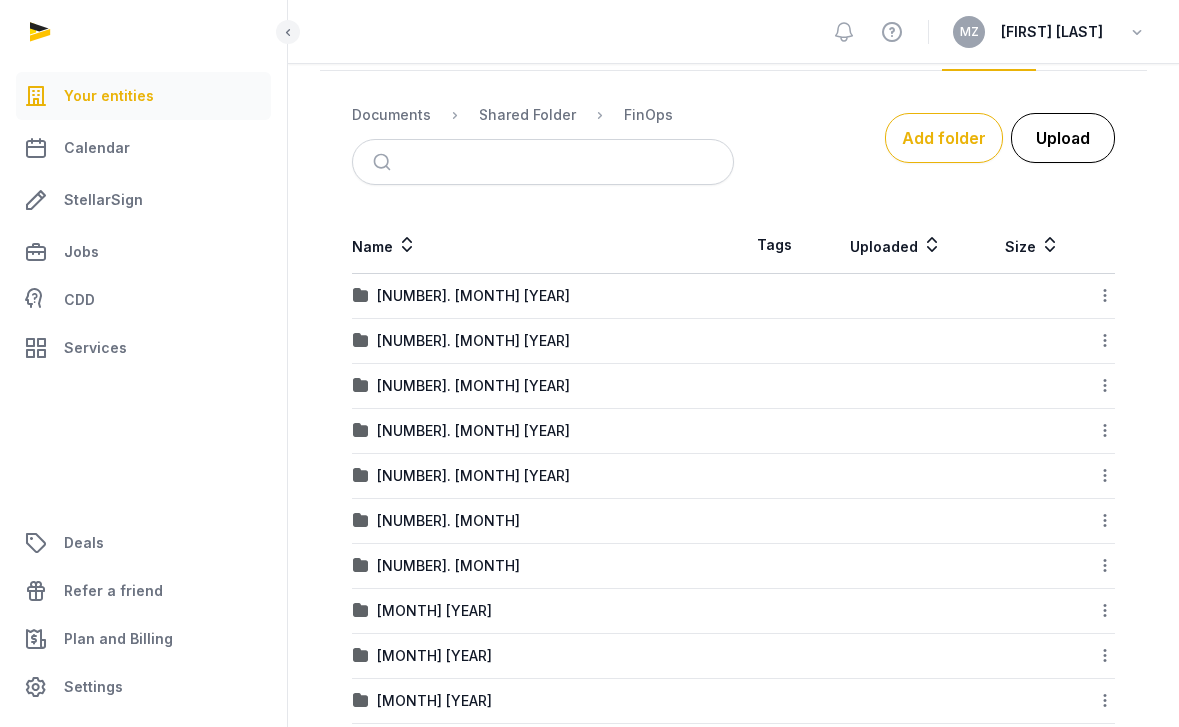 click on "Upload" at bounding box center [1063, 138] 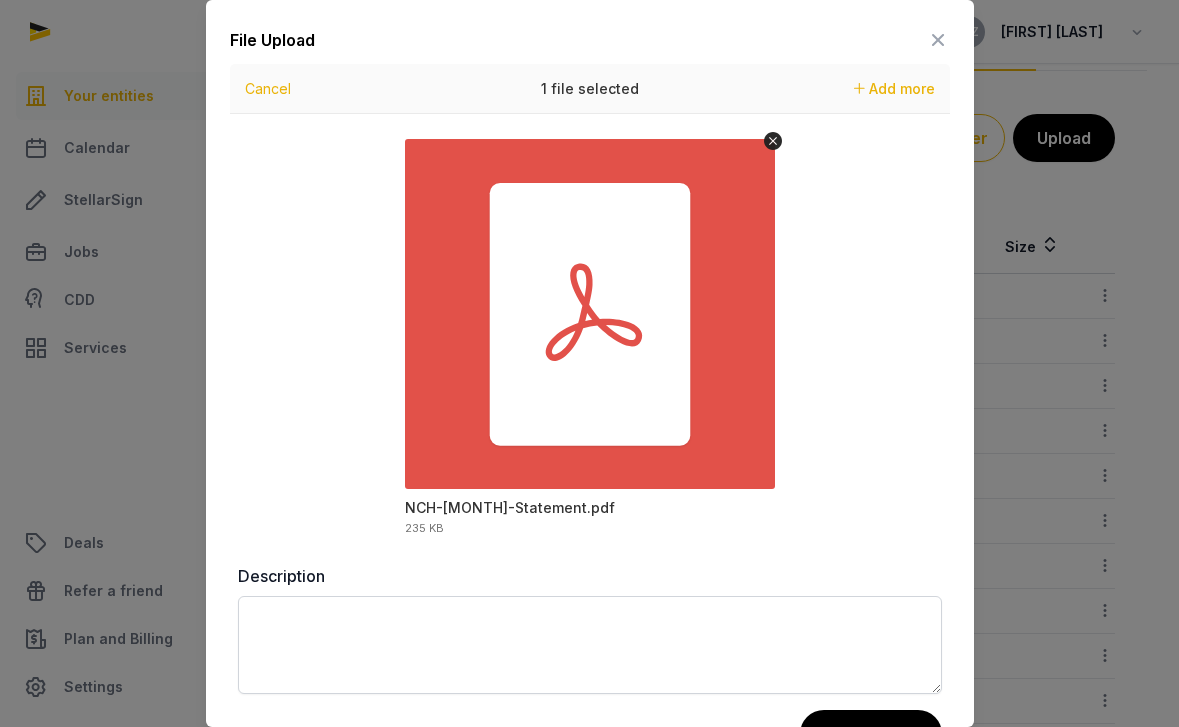 scroll, scrollTop: 71, scrollLeft: 0, axis: vertical 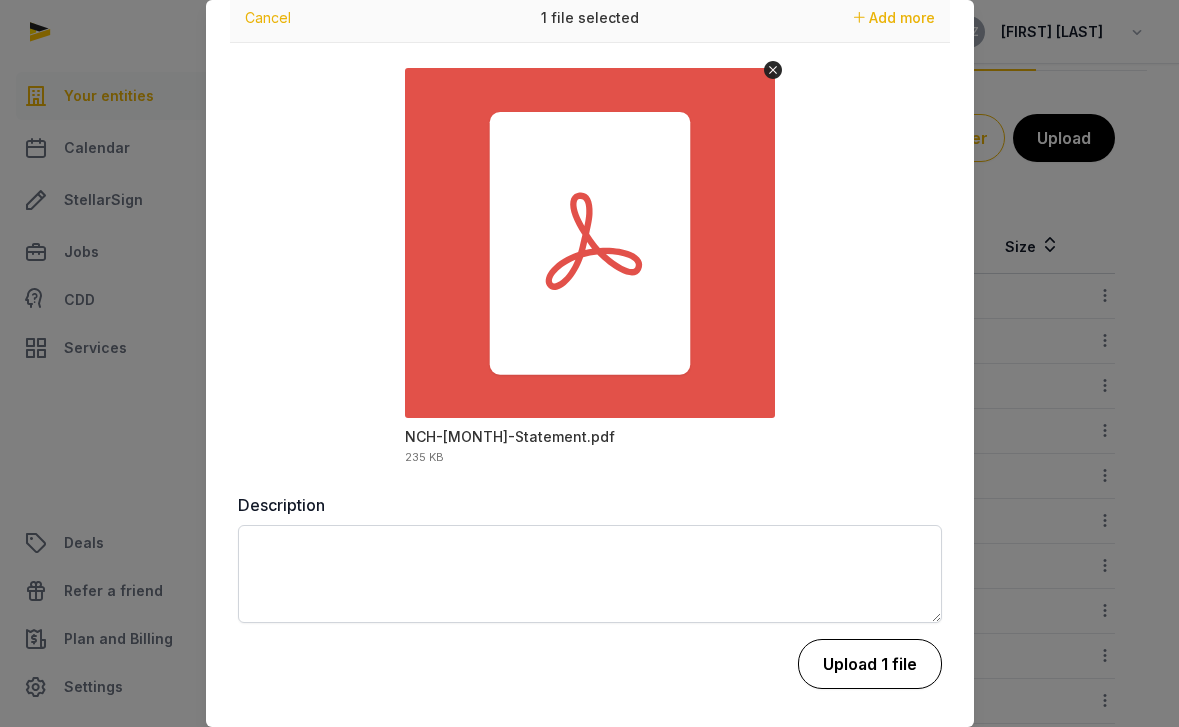 click on "Upload 1 file" at bounding box center (870, 664) 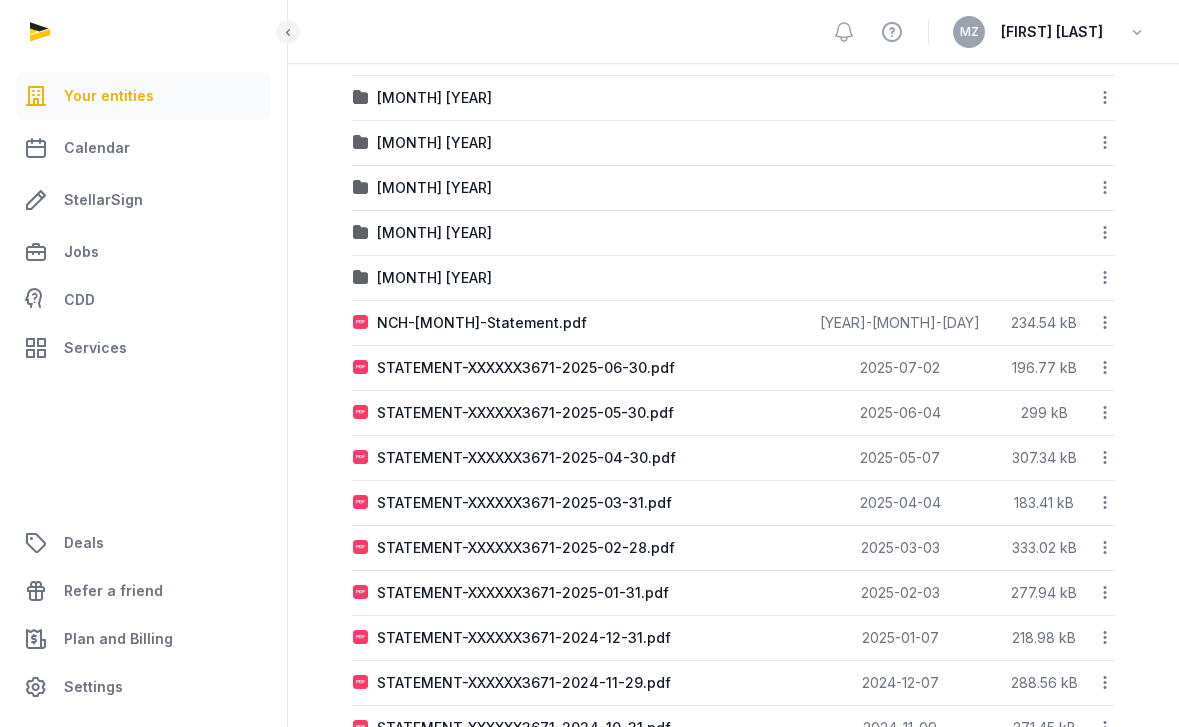 scroll, scrollTop: 781, scrollLeft: 0, axis: vertical 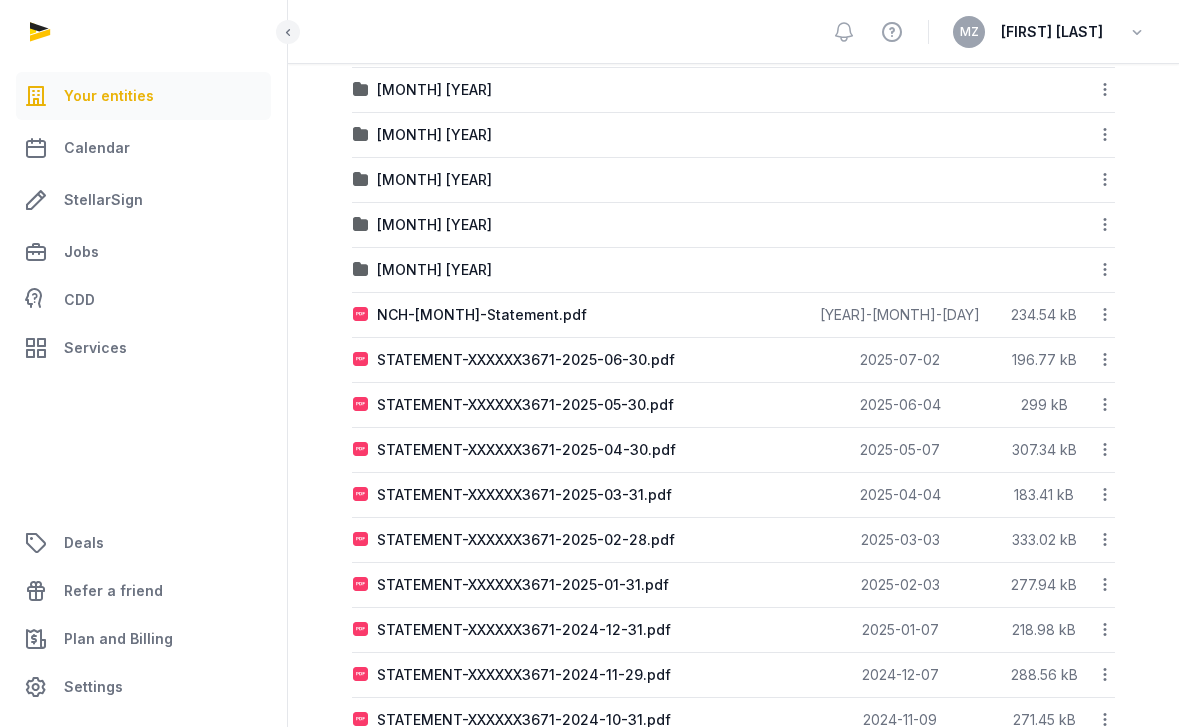 click 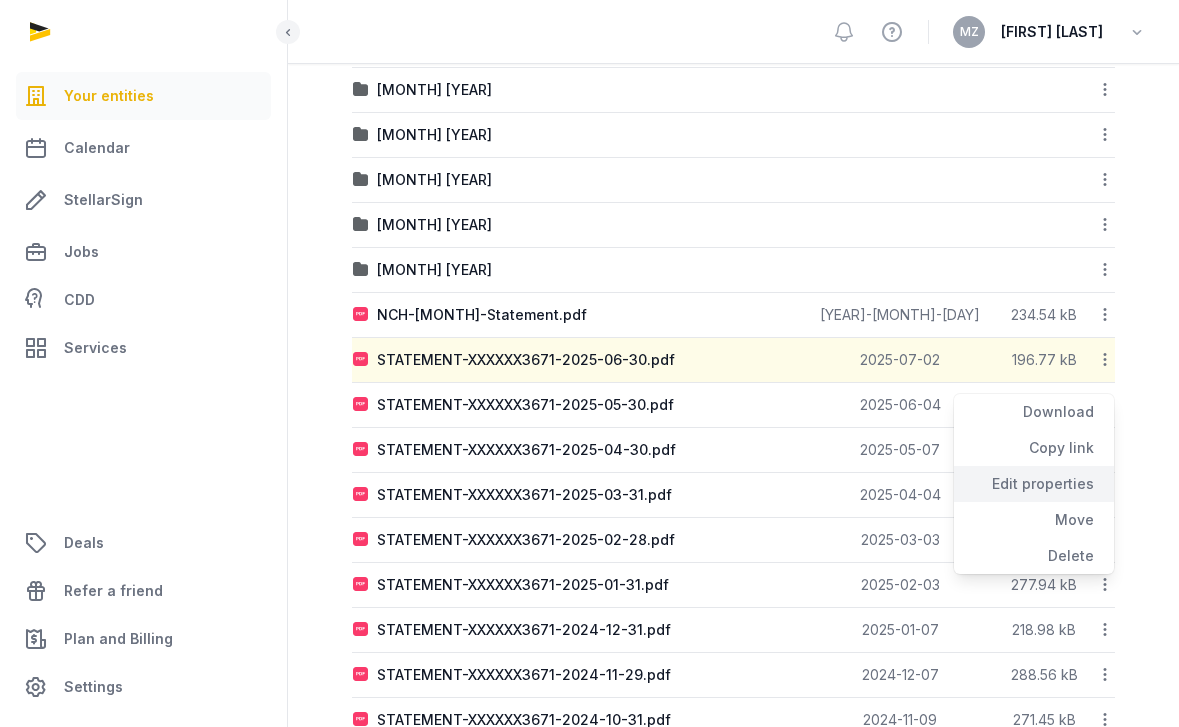 click on "Edit properties" 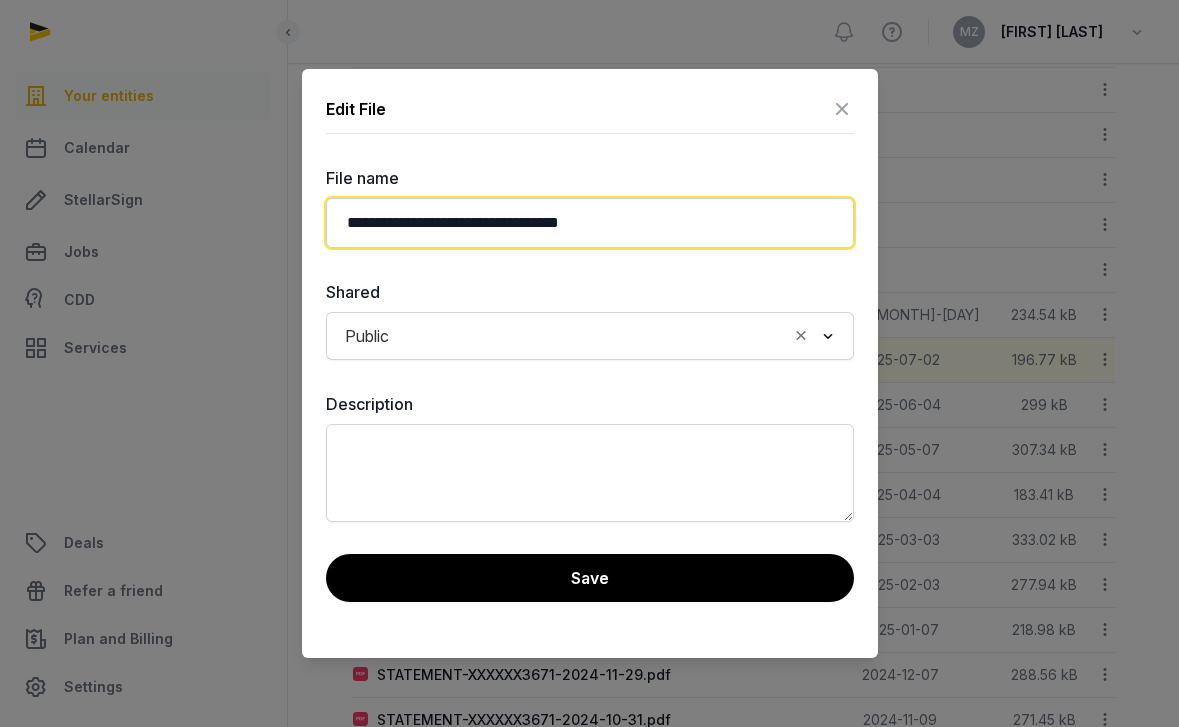 click on "**********" 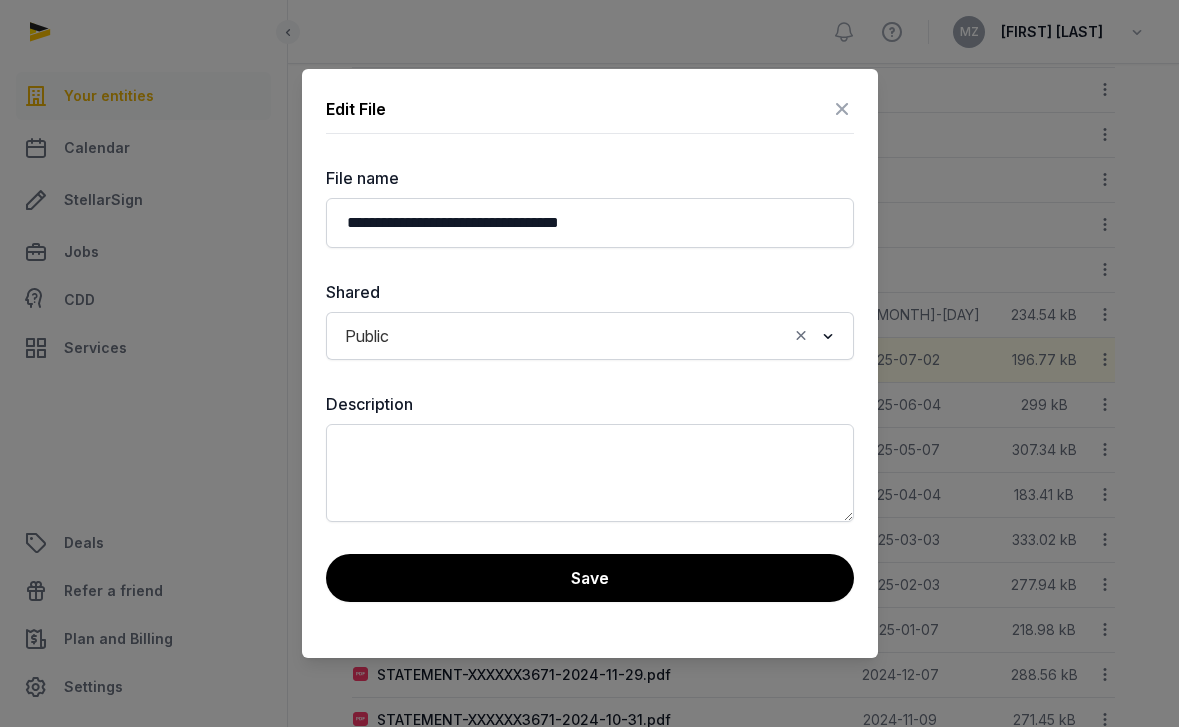 click at bounding box center (842, 109) 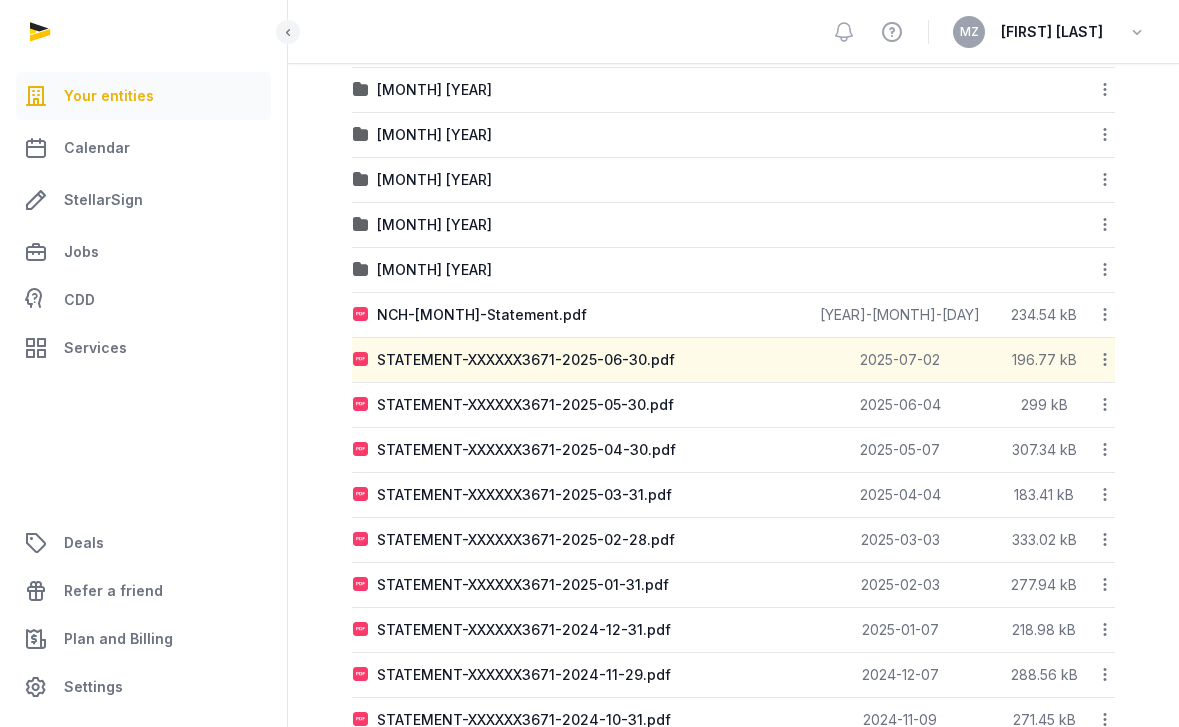 click 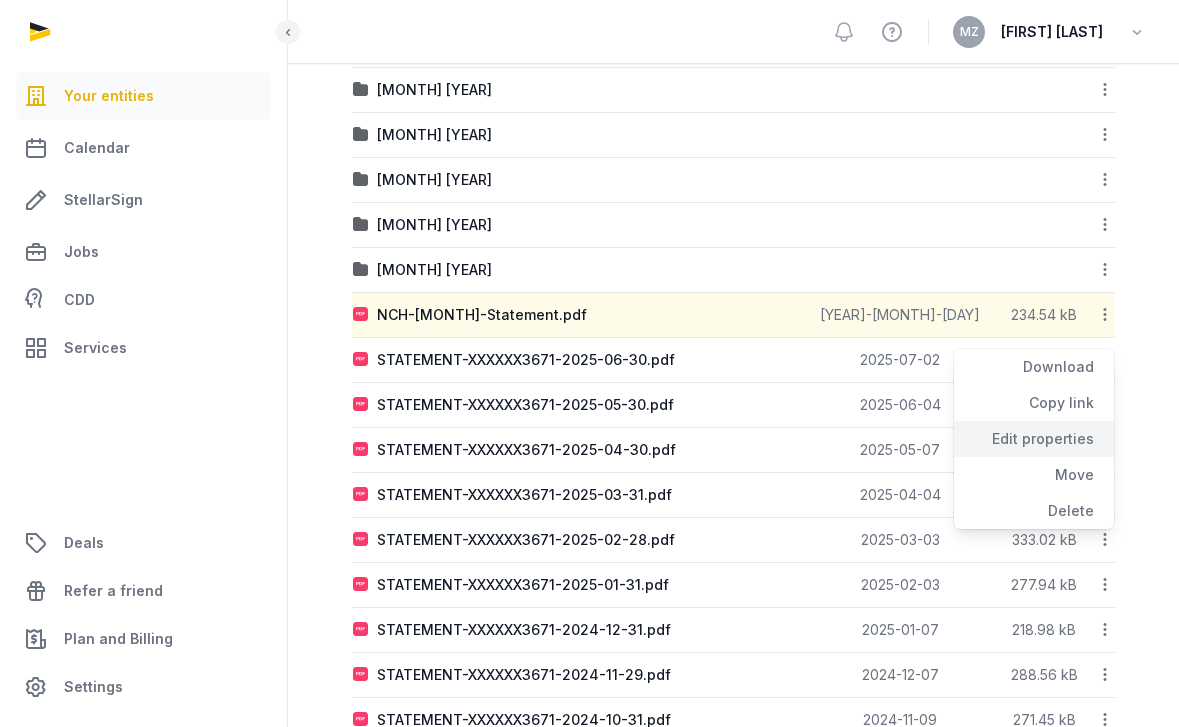 click on "Edit properties" 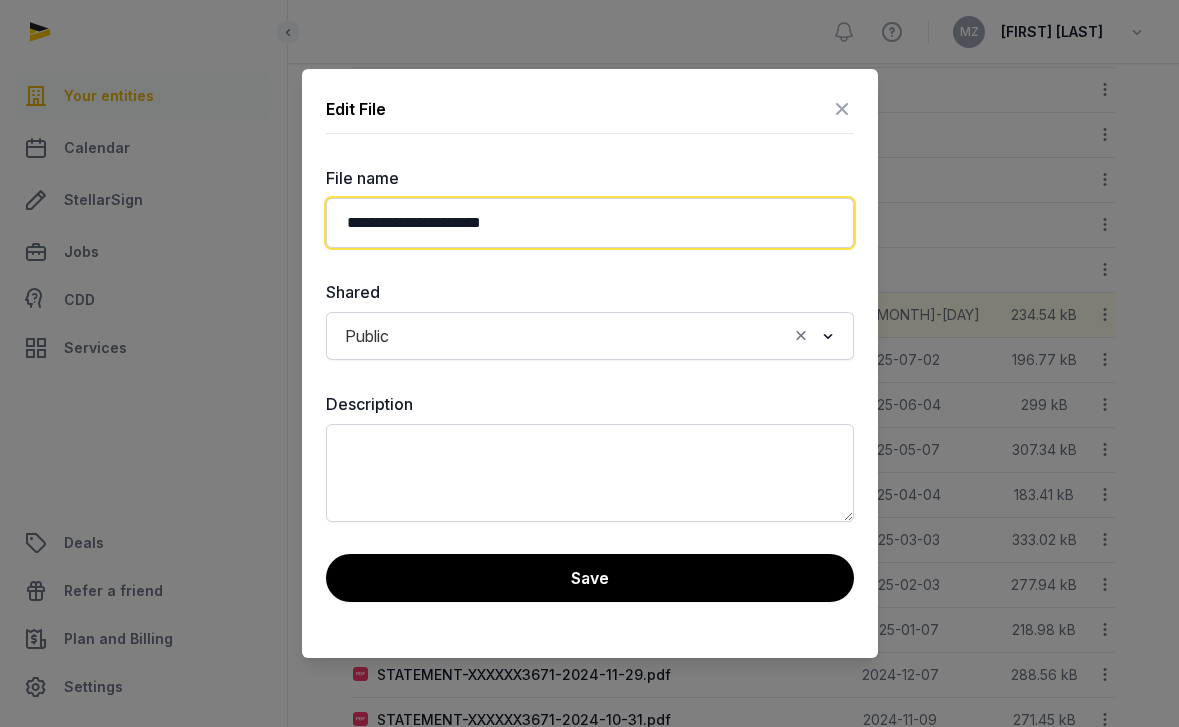 click on "**********" 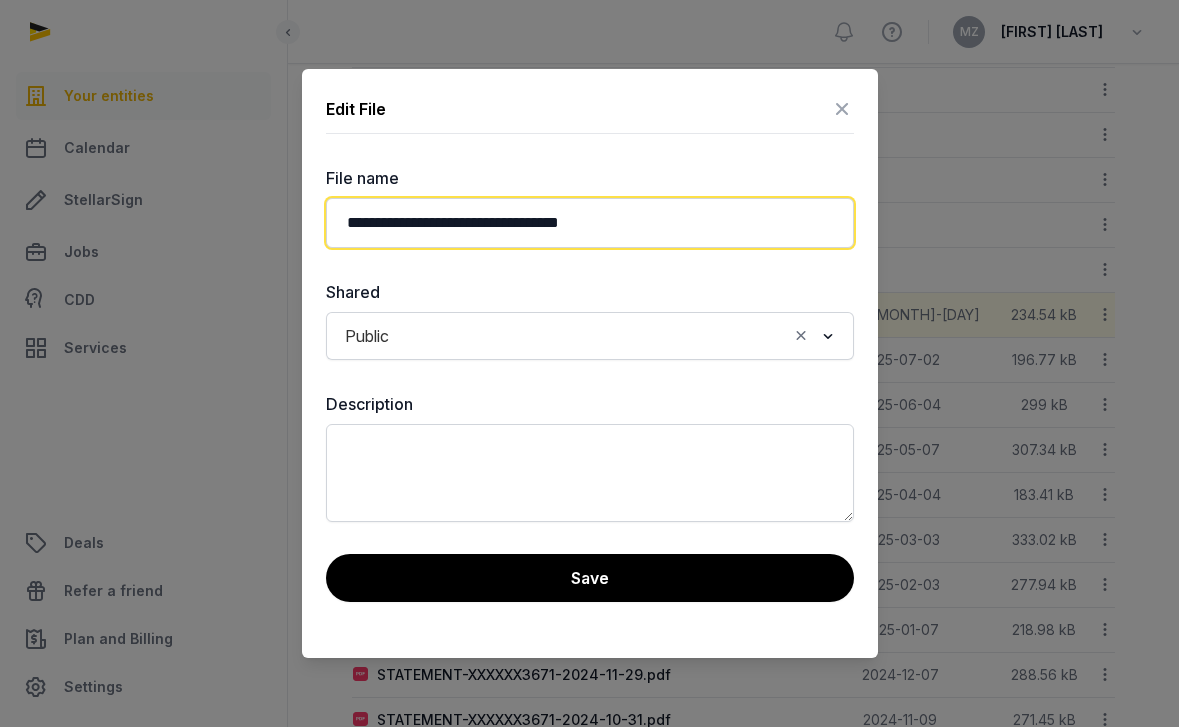 click on "**********" 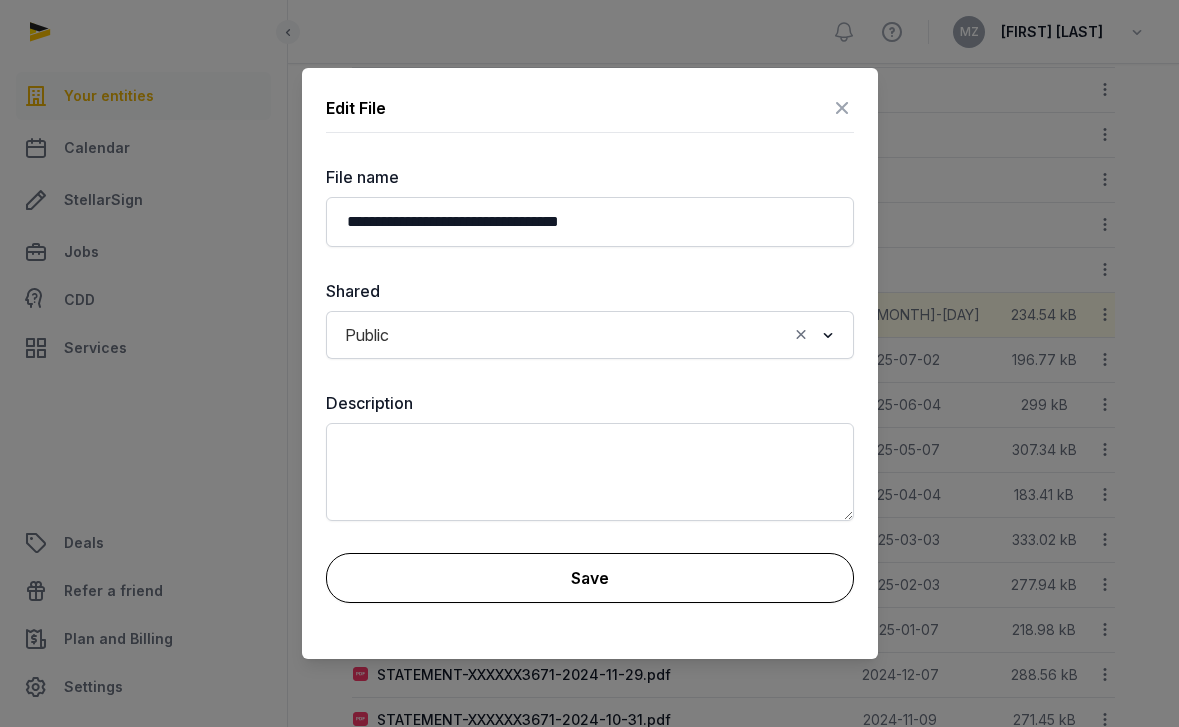 click on "Save" at bounding box center (590, 578) 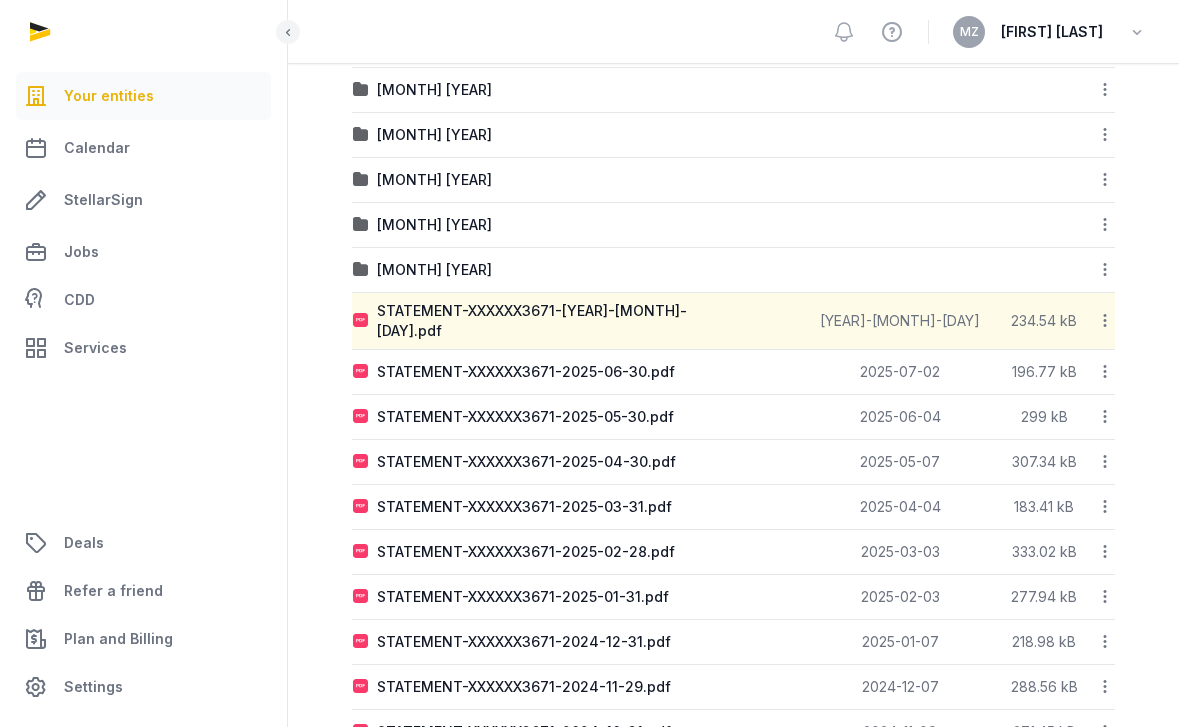 click on "Name  Tags  Uploaded   Size  1. [MONTH] [YEAR]   Download Folder   Copy link   Edit properties   Move   Delete  2. [MONTH] [YEAR]   Download Folder   Copy link   Edit properties   Move   Delete  3. [MONTH] [YEAR]   Download Folder   Copy link   Edit properties   Move   Delete  4. [MONTH] [YEAR]   Download Folder   Copy link   Edit properties   Move   Delete  5. [MONTH] [YEAR]   Download Folder   Copy link   Edit properties   Move   Delete  6. [MONTH]   Download Folder   Copy link   Edit properties   Move   Delete  7. [MONTH]   Download Folder   Copy link   Edit properties   Move   Delete  [MONTH] [YEAR]   Download Folder   Copy link   Edit properties   Move   Delete  [MONTH] [YEAR]   Download Folder   Copy link   Edit properties   Move   Delete  [MONTH] [YEAR]   Download Folder   Copy link   Edit properties   Move   Delete  [MONTH] [YEAR]   Download Folder   Copy link   Edit properties   Move   Delete  [MONTH] [YEAR]   Download Folder   Copy link   Edit properties   Move   Delete  STATEMENT-XXXXXX3671-[YEAR]-[MONTH]-[DAY].pdf  [YEAR]-[MONTH]-[DAY] 234.54 kB  Move" at bounding box center (733, 472) 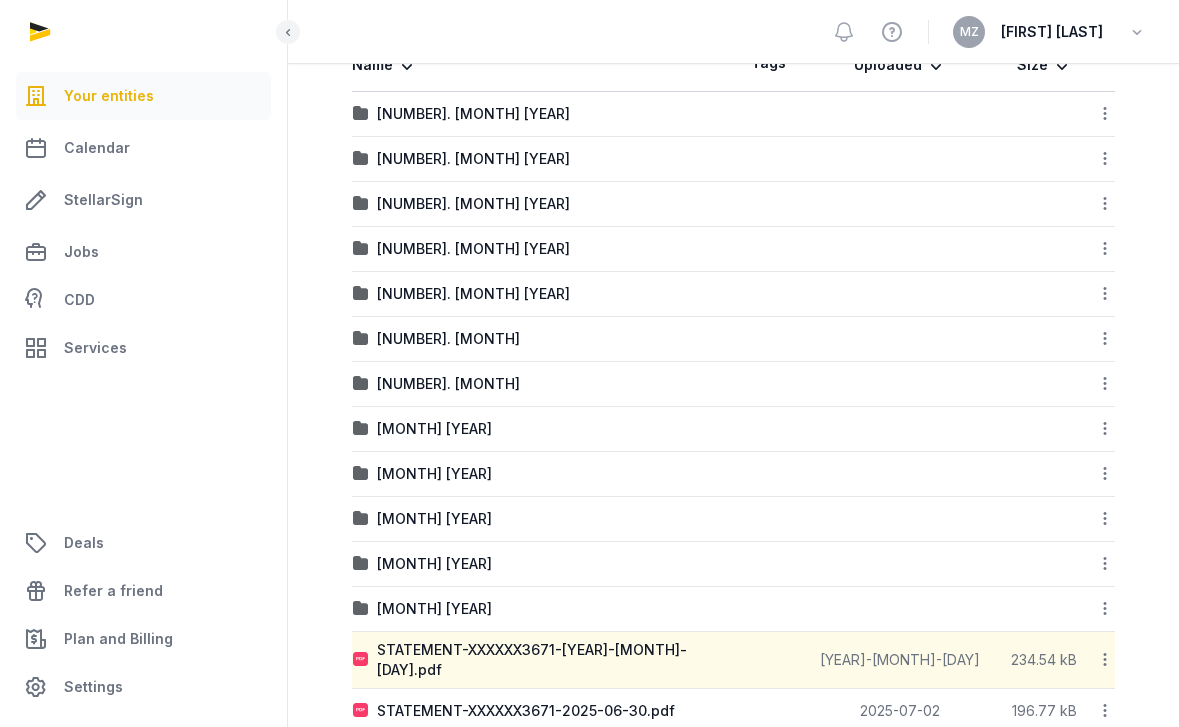 scroll, scrollTop: 407, scrollLeft: 0, axis: vertical 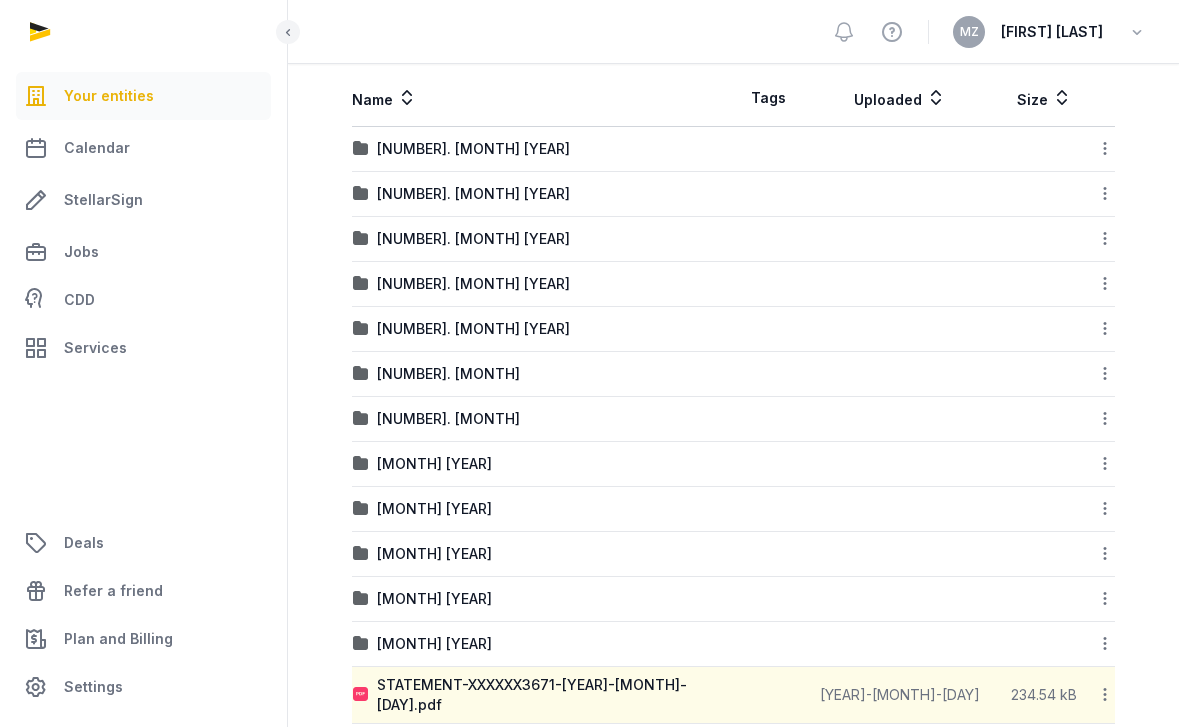 click on "Your entities" at bounding box center [109, 96] 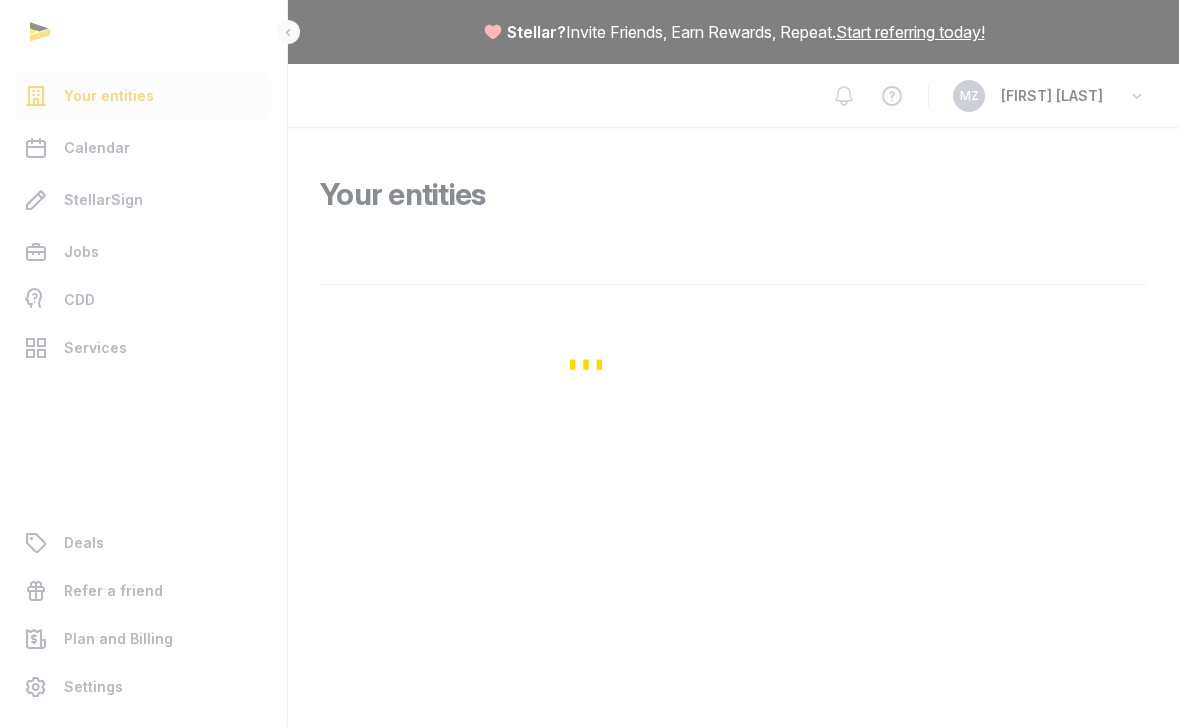 scroll, scrollTop: 0, scrollLeft: 0, axis: both 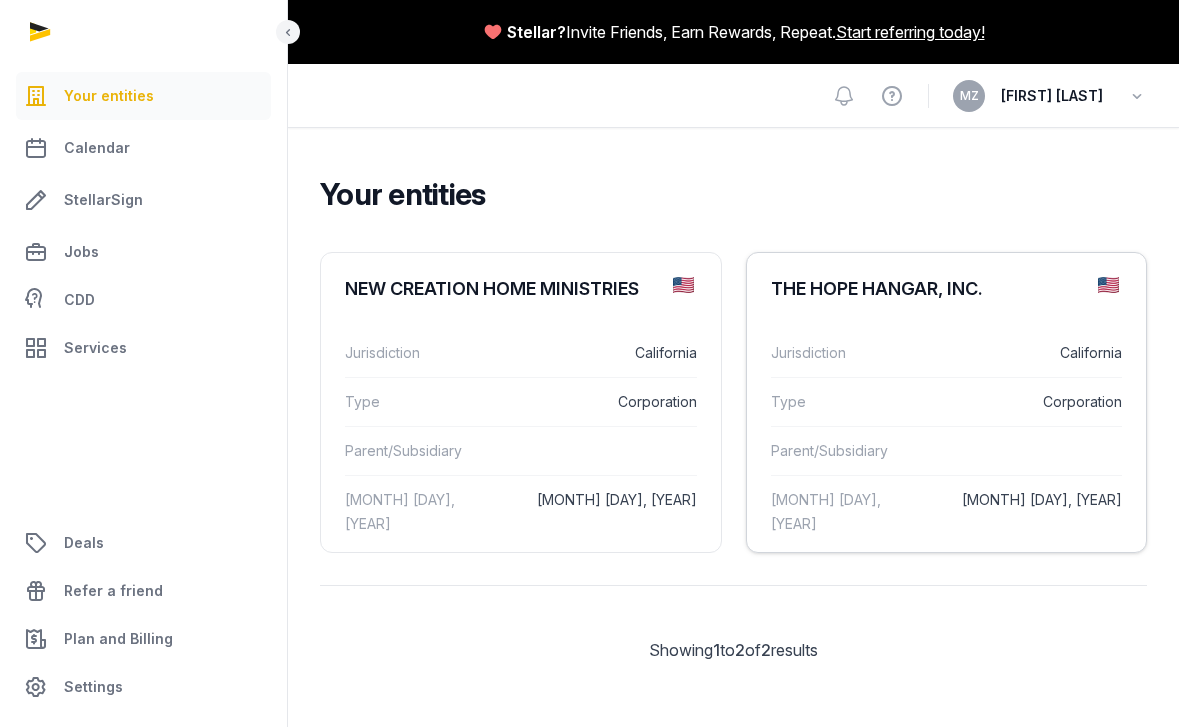 click on "THE HOPE HANGAR, INC." at bounding box center (877, 289) 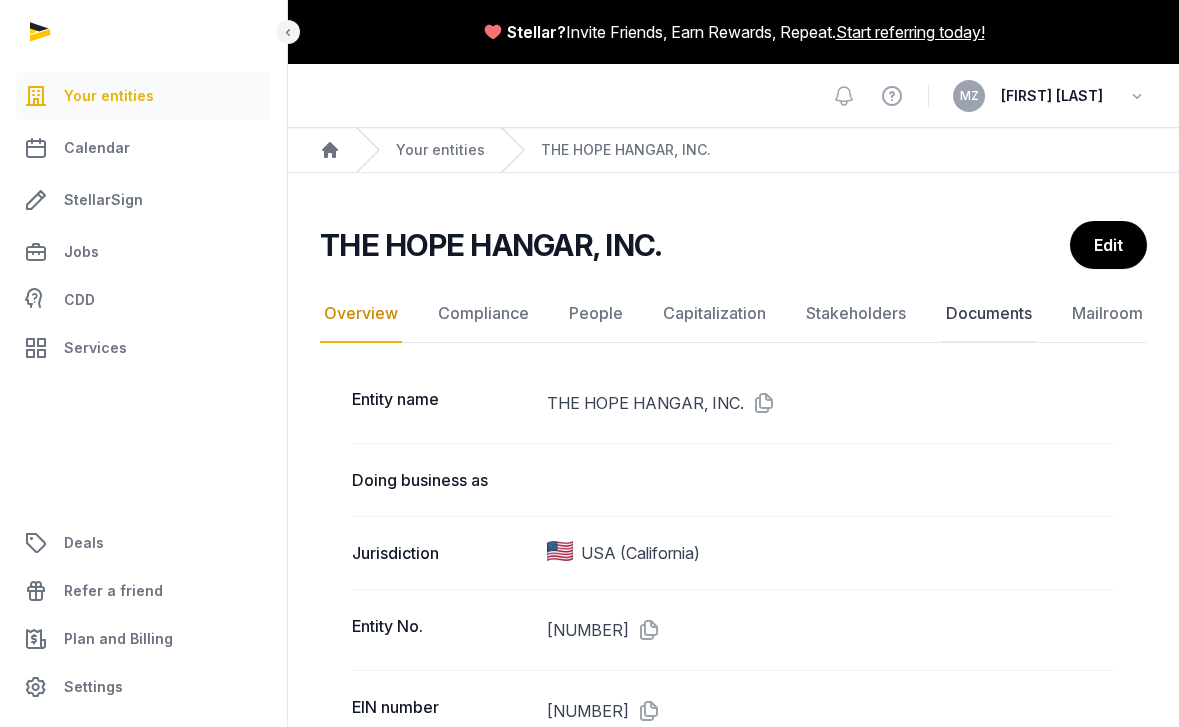 click on "Documents" 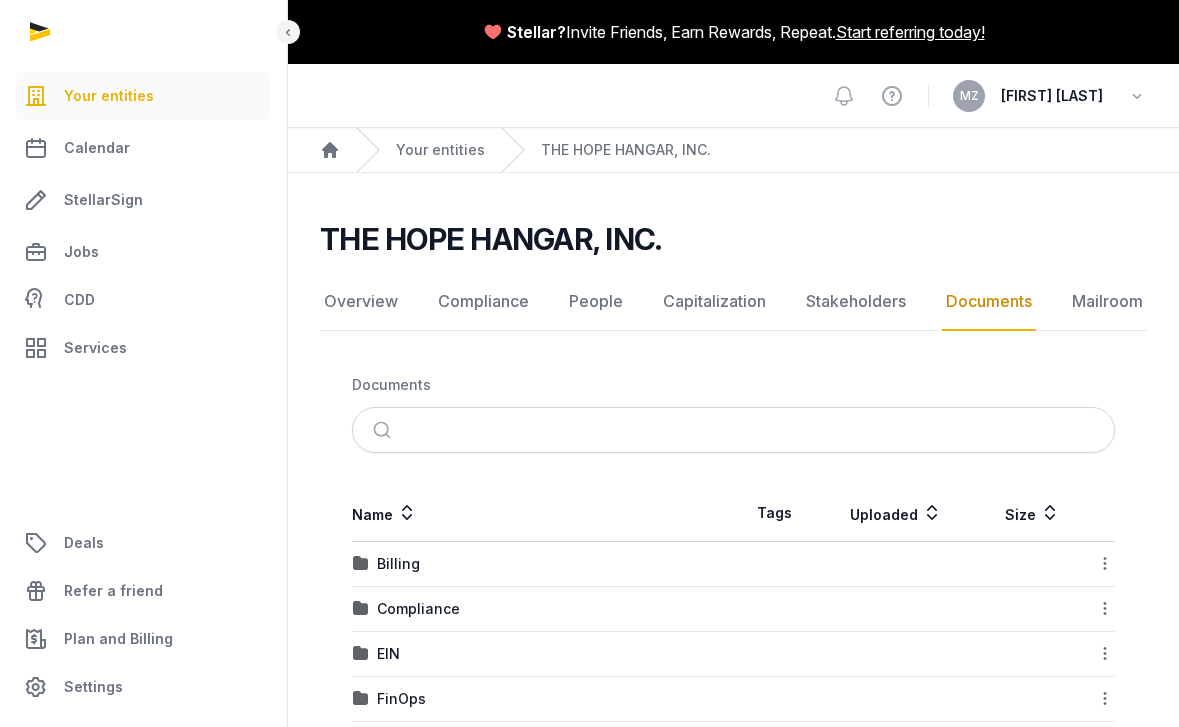 scroll, scrollTop: 169, scrollLeft: 0, axis: vertical 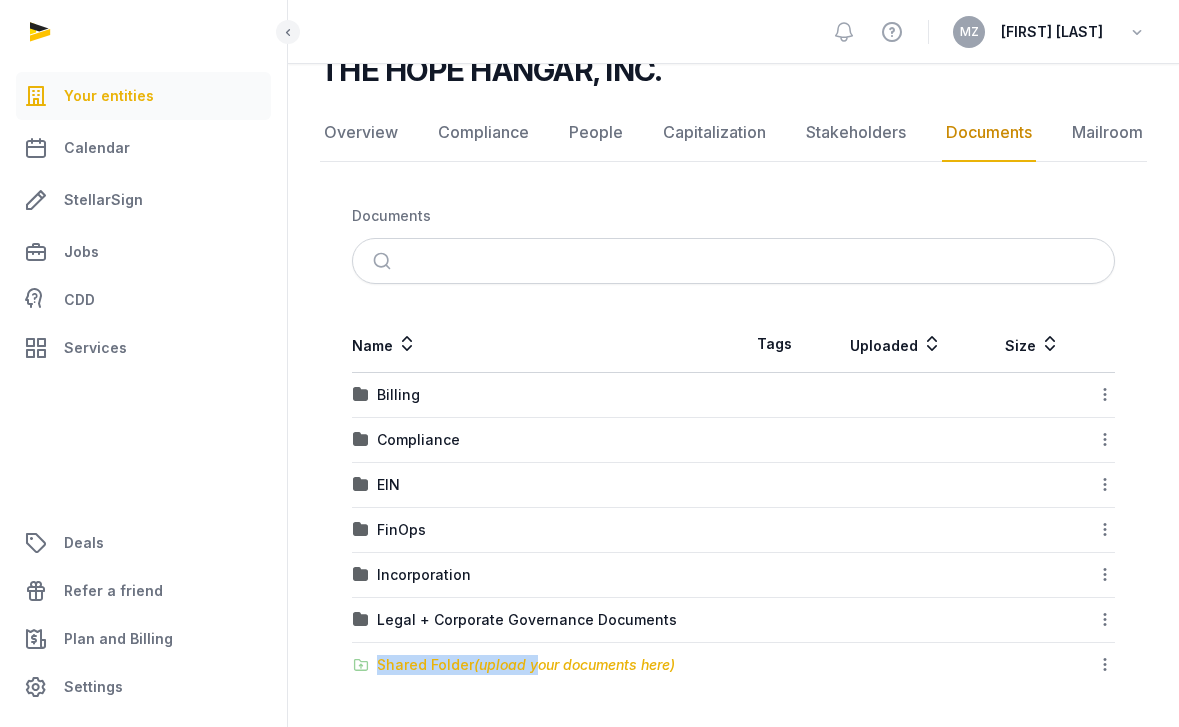 click on "Shared Folder  (upload your documents here)" at bounding box center [526, 665] 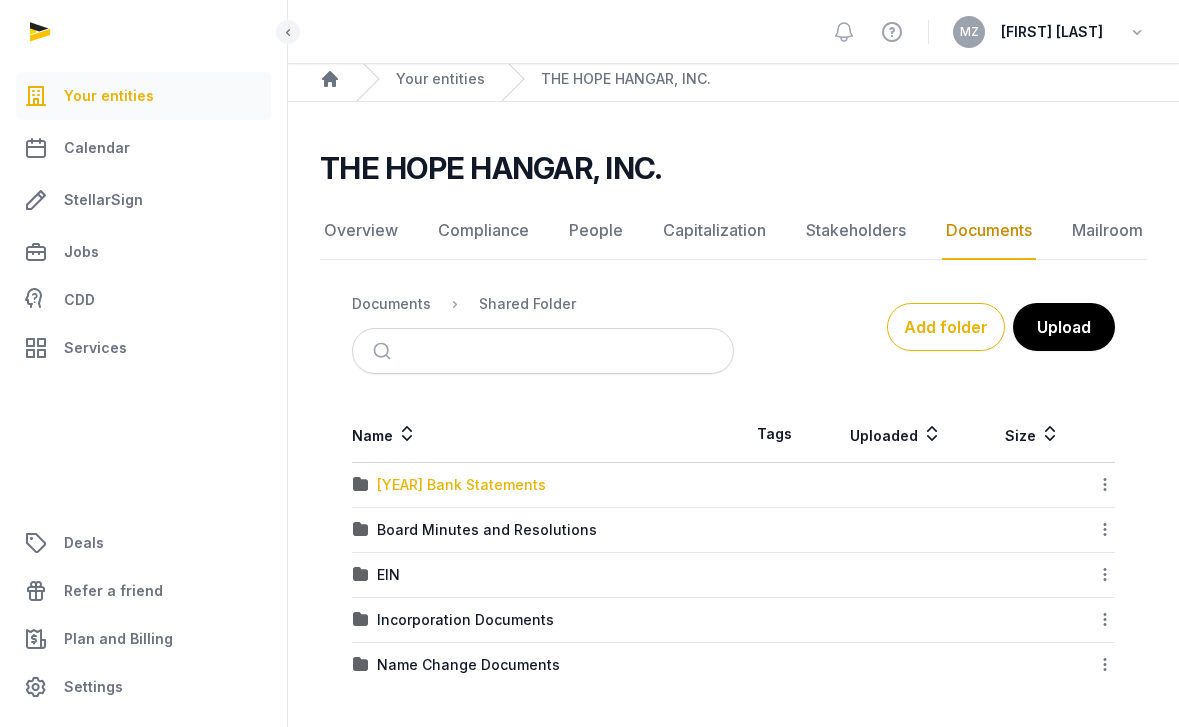 click on "[YEAR] Bank Statements" at bounding box center (461, 485) 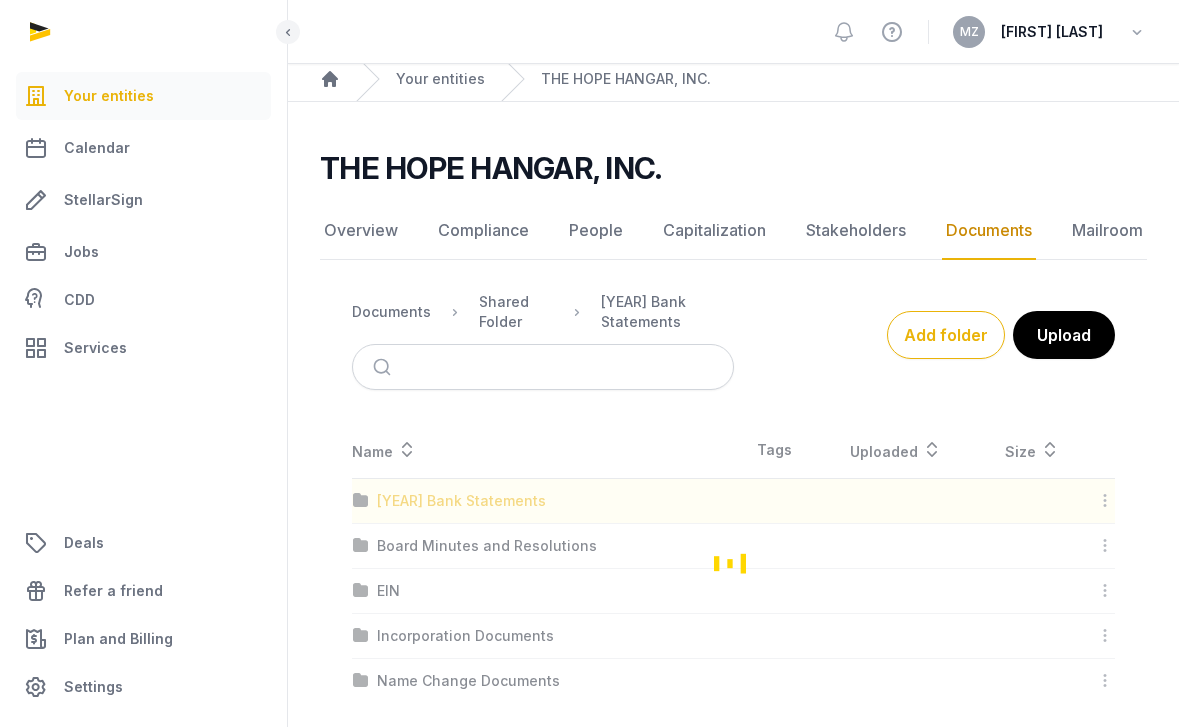 scroll, scrollTop: 42, scrollLeft: 0, axis: vertical 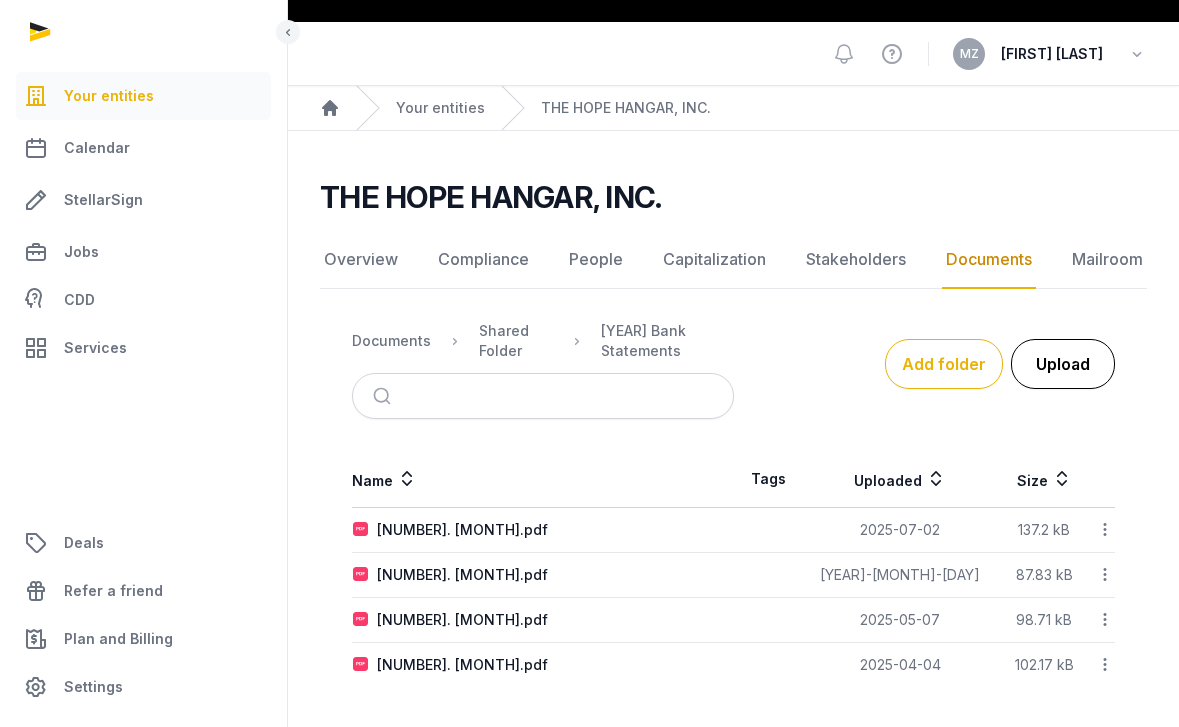 click on "Upload" at bounding box center [1063, 364] 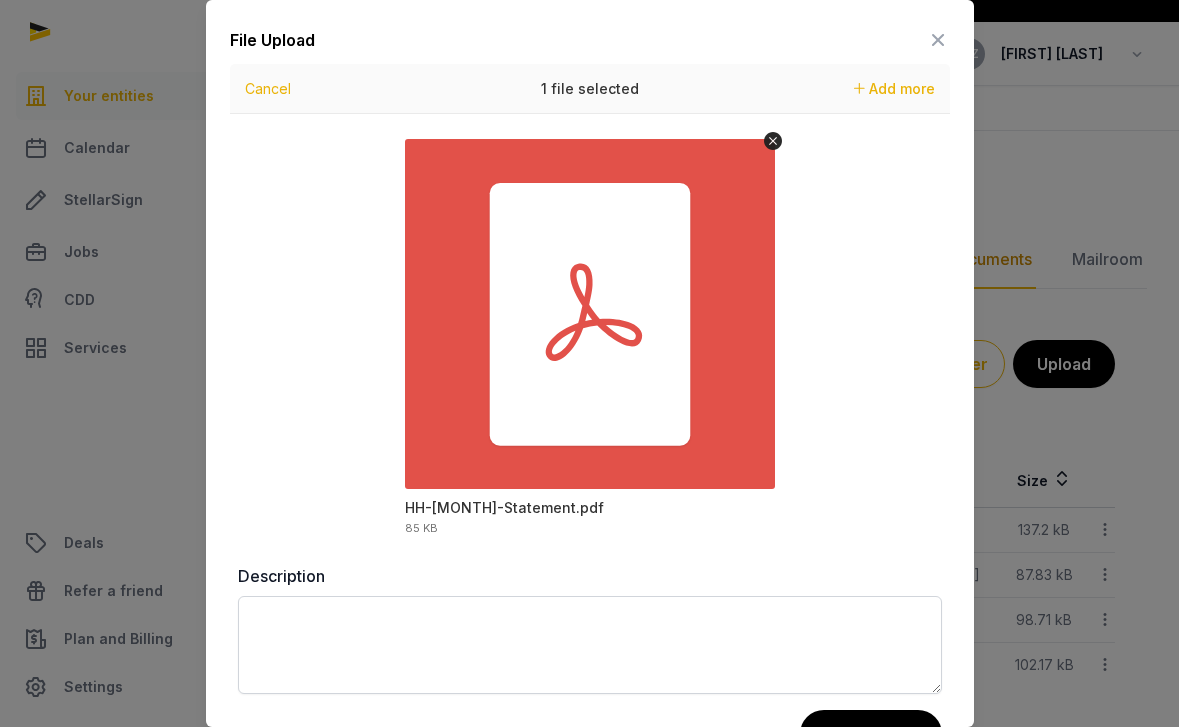 scroll, scrollTop: 71, scrollLeft: 0, axis: vertical 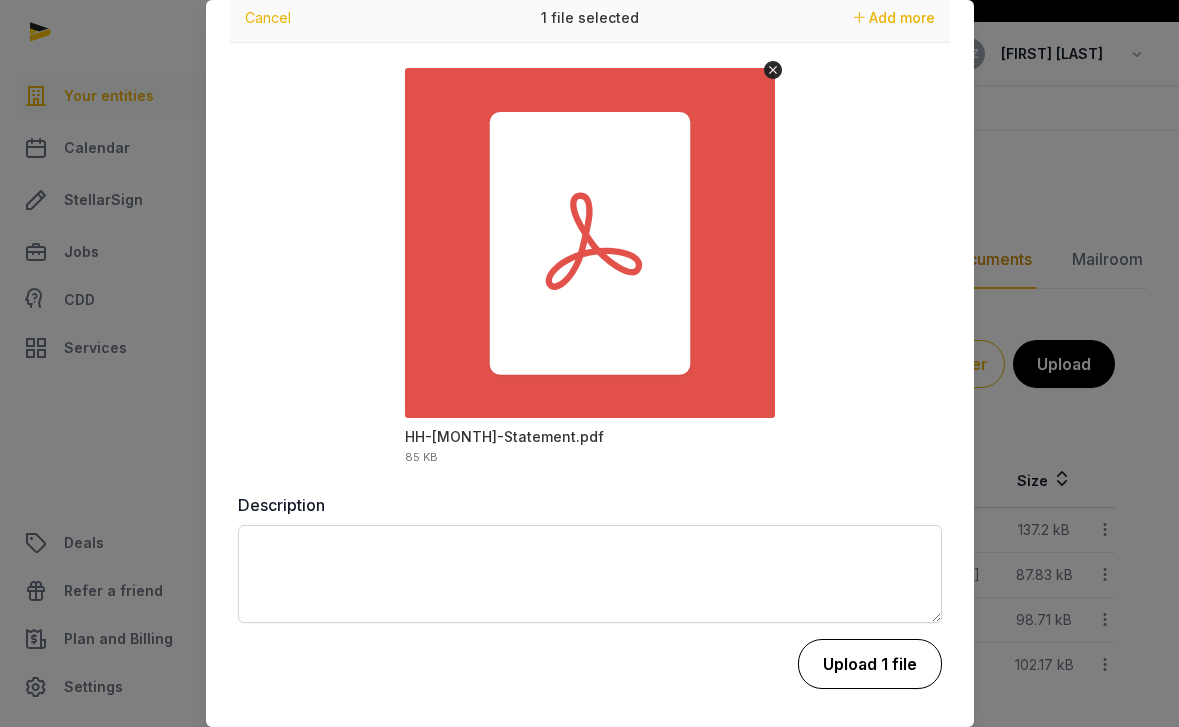 click on "Upload 1 file" at bounding box center [870, 664] 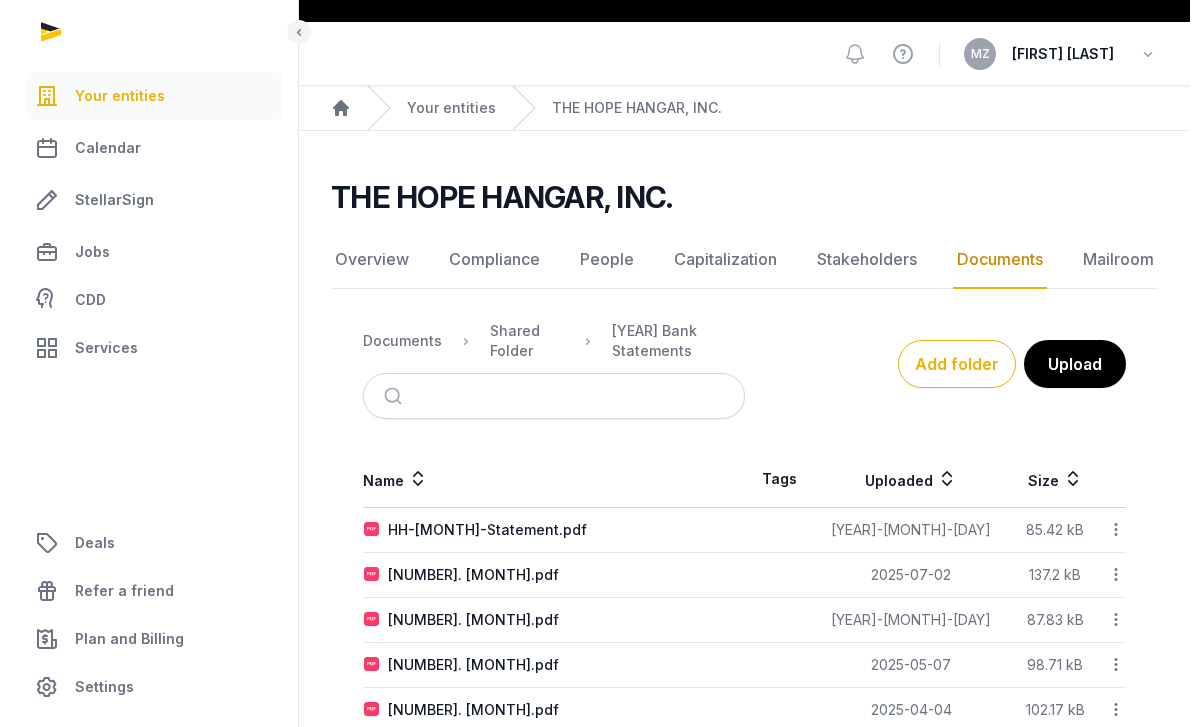 scroll, scrollTop: 87, scrollLeft: 0, axis: vertical 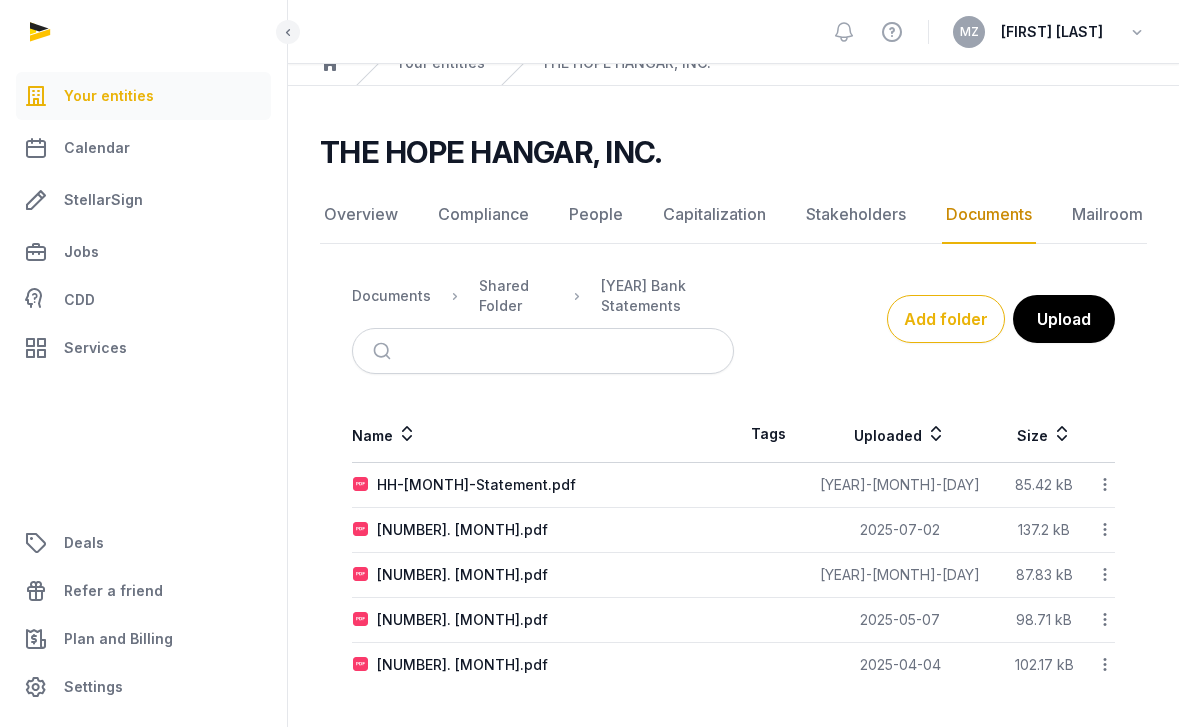 click 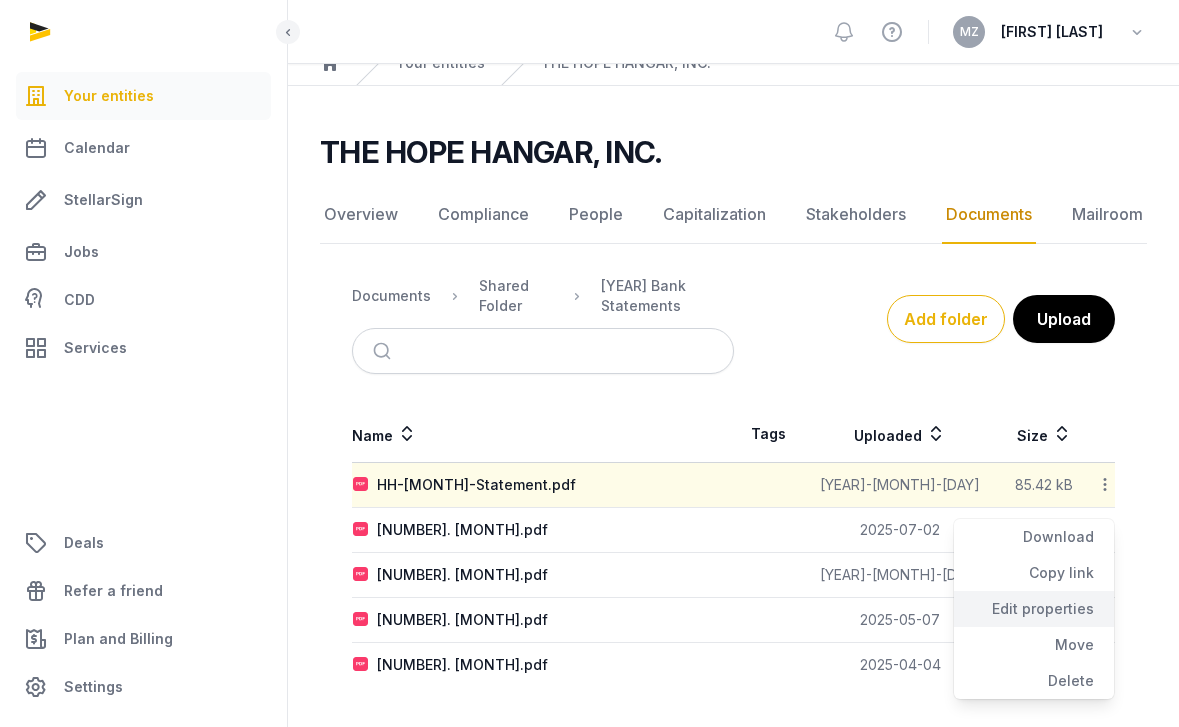 click on "Edit properties" 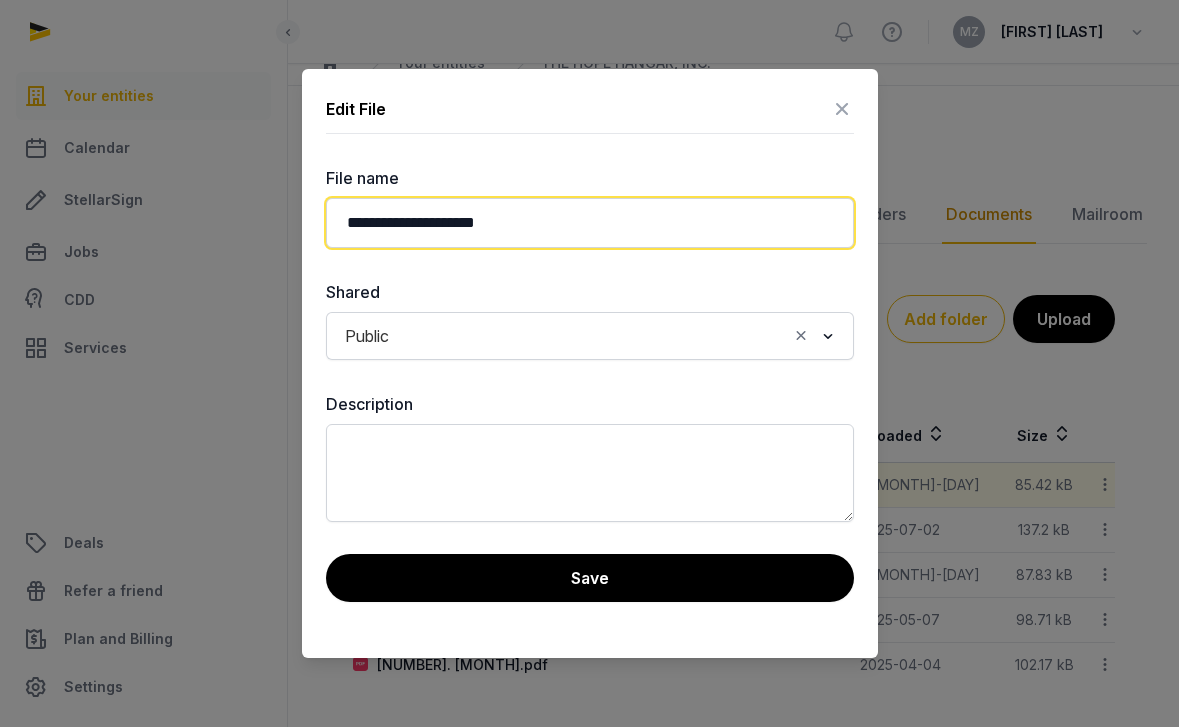 drag, startPoint x: 489, startPoint y: 220, endPoint x: 221, endPoint y: 222, distance: 268.00748 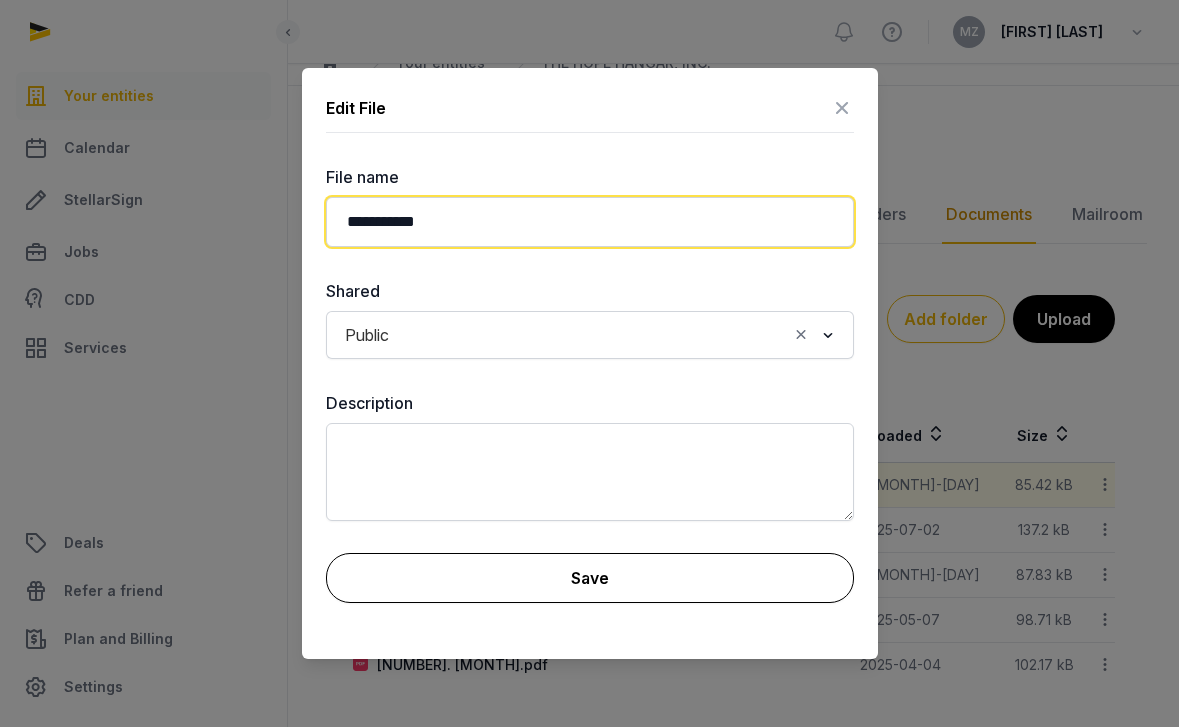 type on "**********" 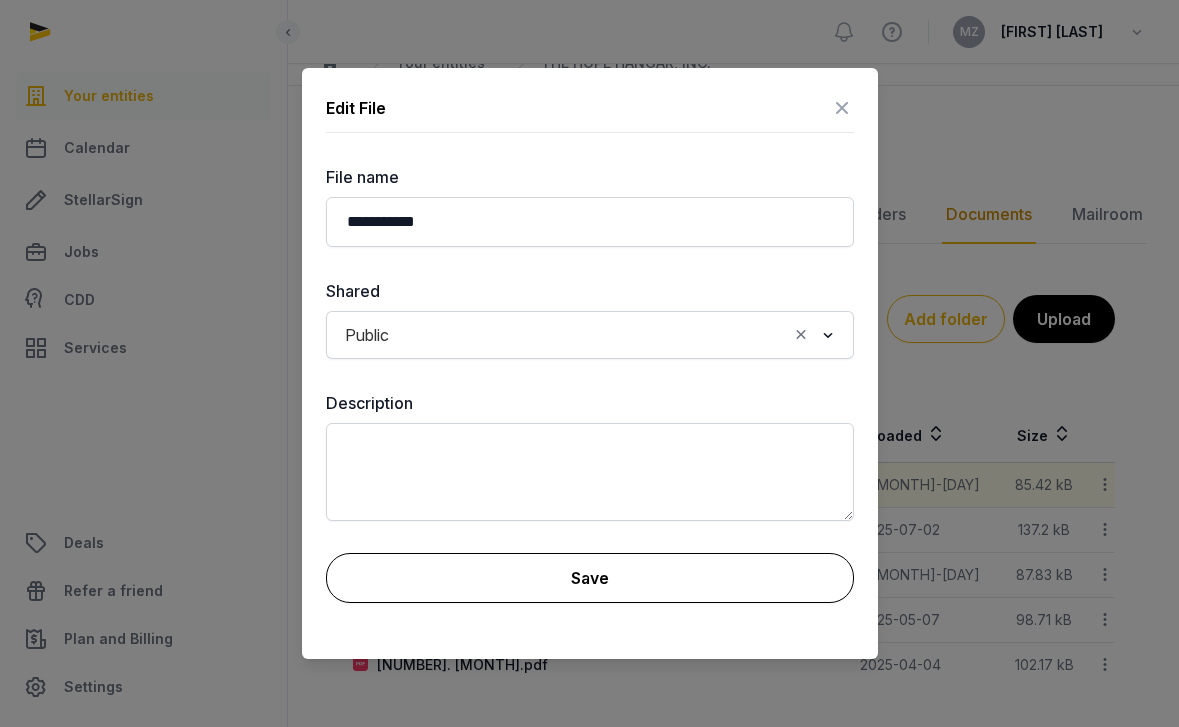 click on "Save" at bounding box center (590, 578) 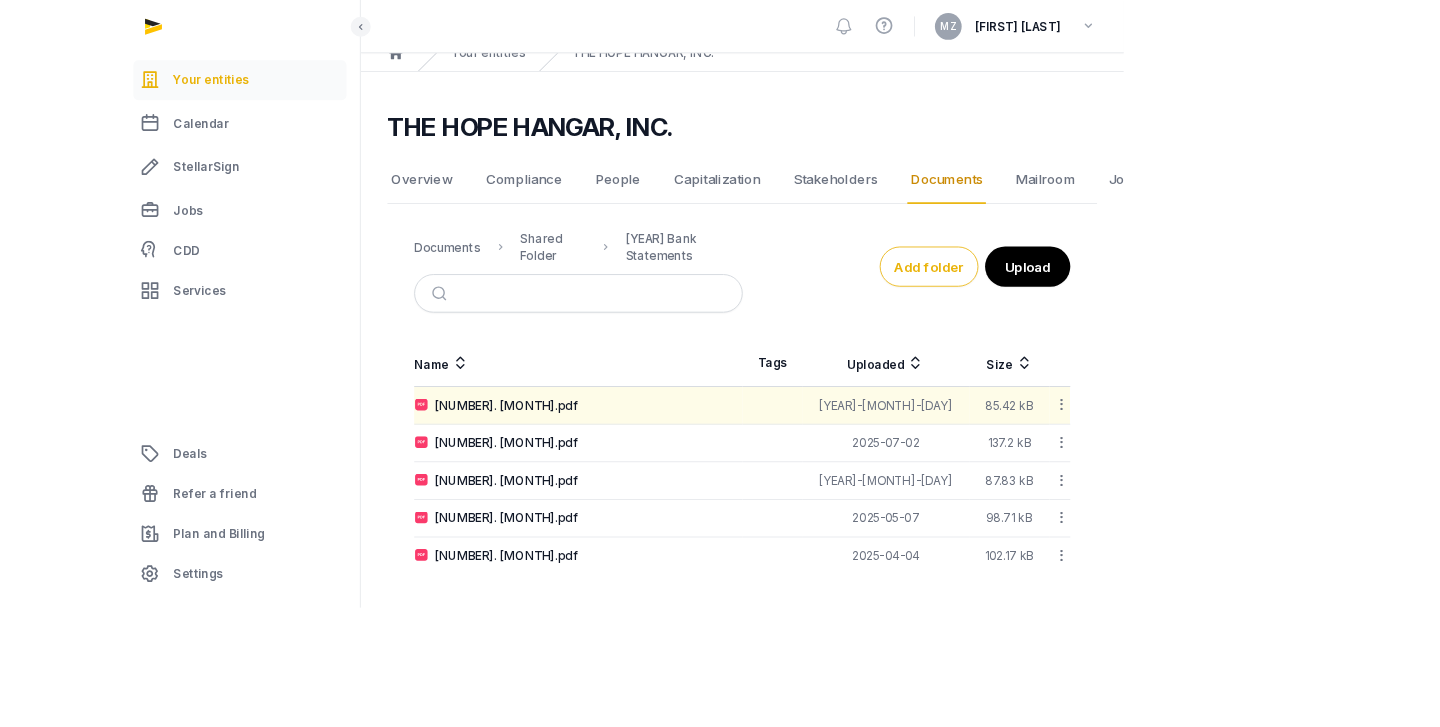 scroll, scrollTop: 71, scrollLeft: 0, axis: vertical 